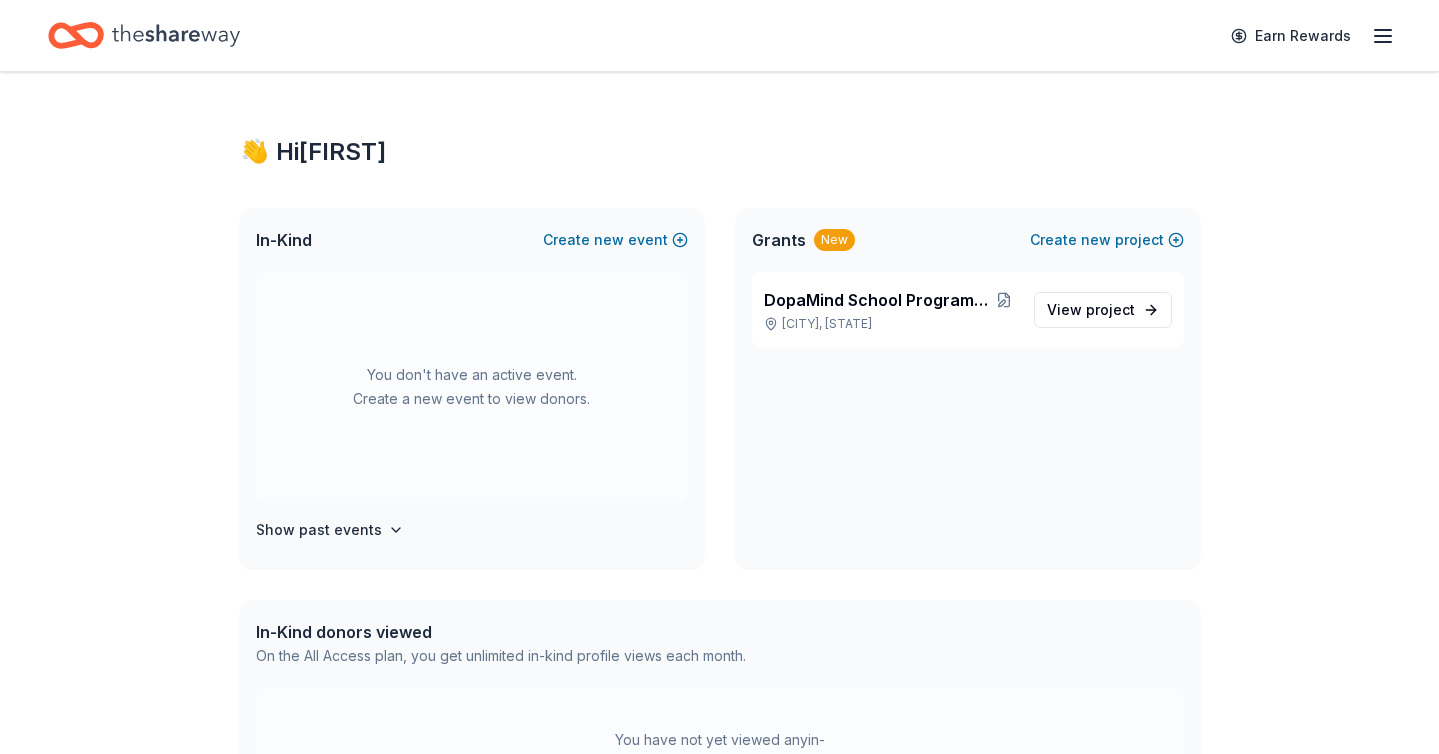 scroll, scrollTop: 0, scrollLeft: 0, axis: both 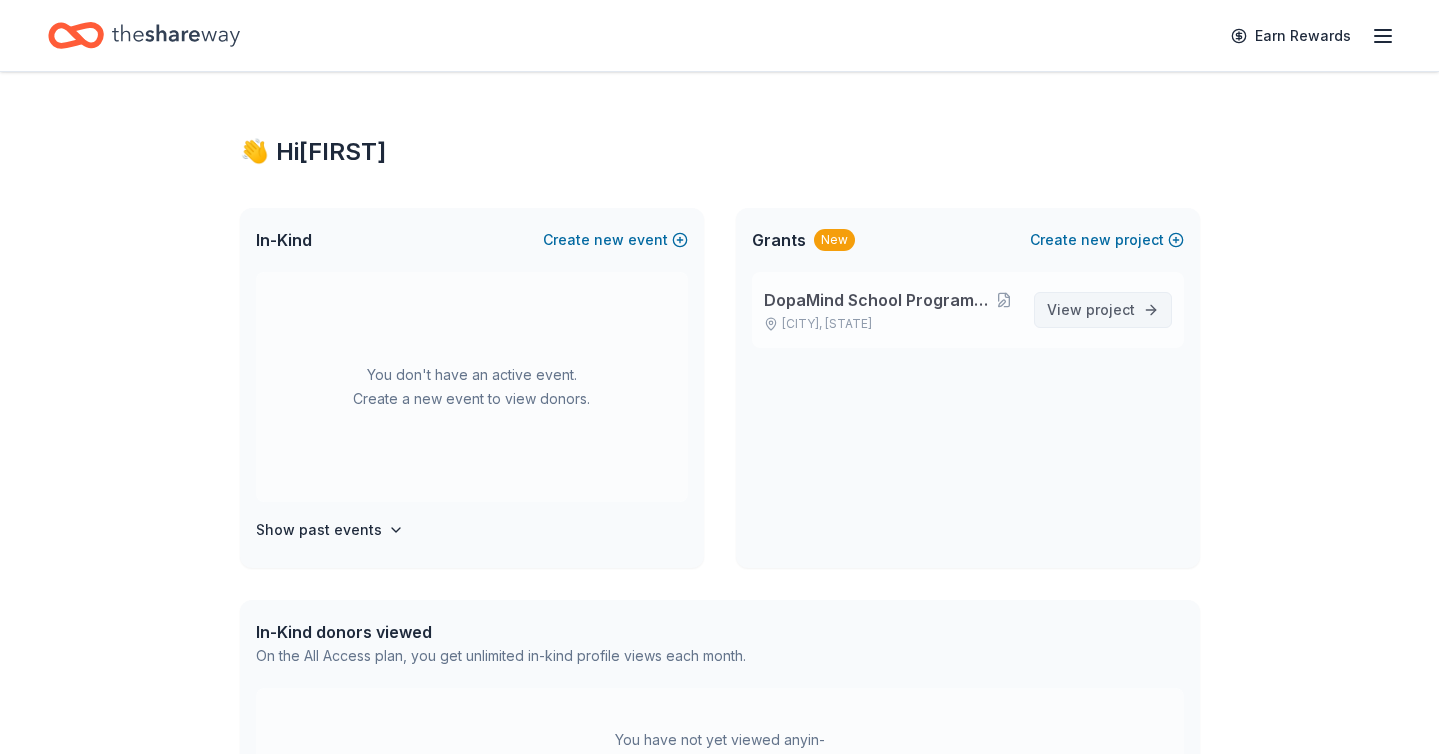 click on "View   project" at bounding box center (1091, 310) 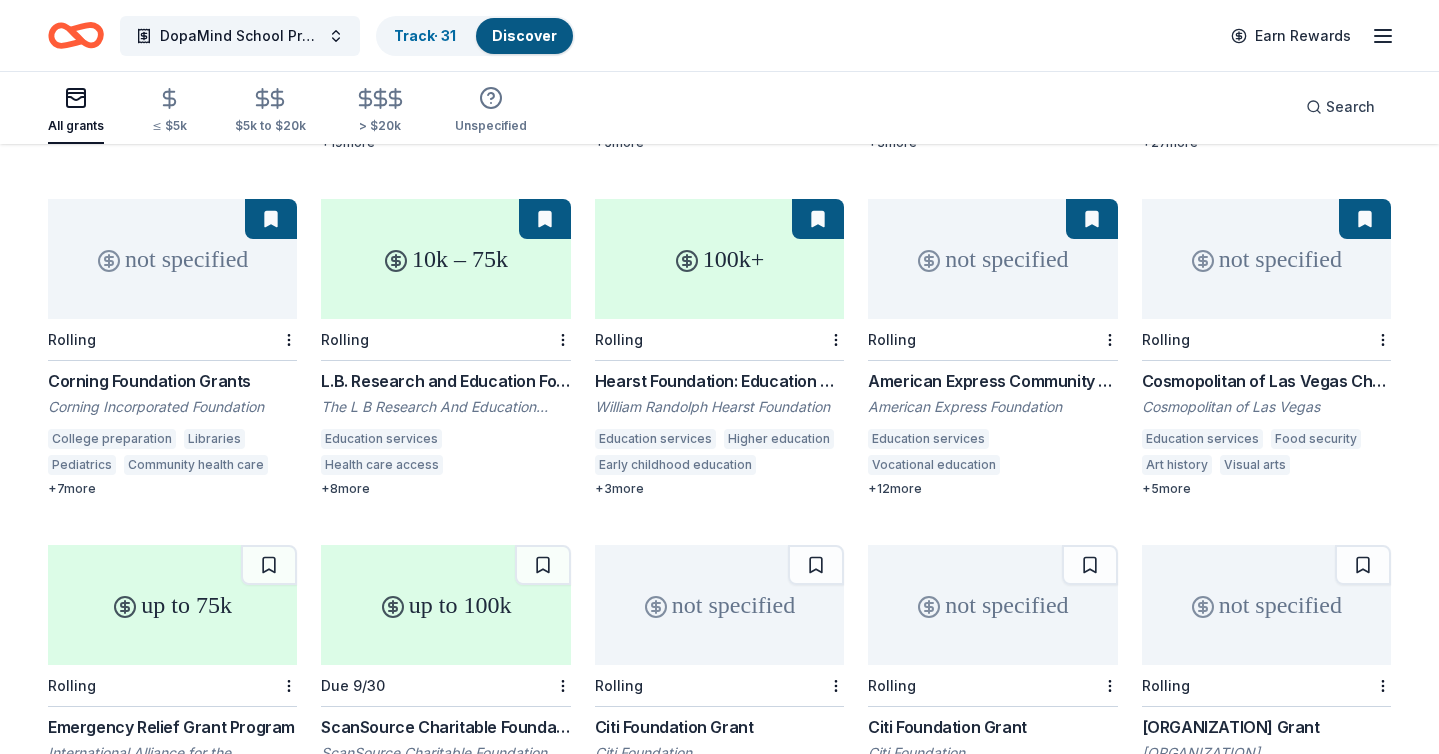 scroll, scrollTop: 1830, scrollLeft: 0, axis: vertical 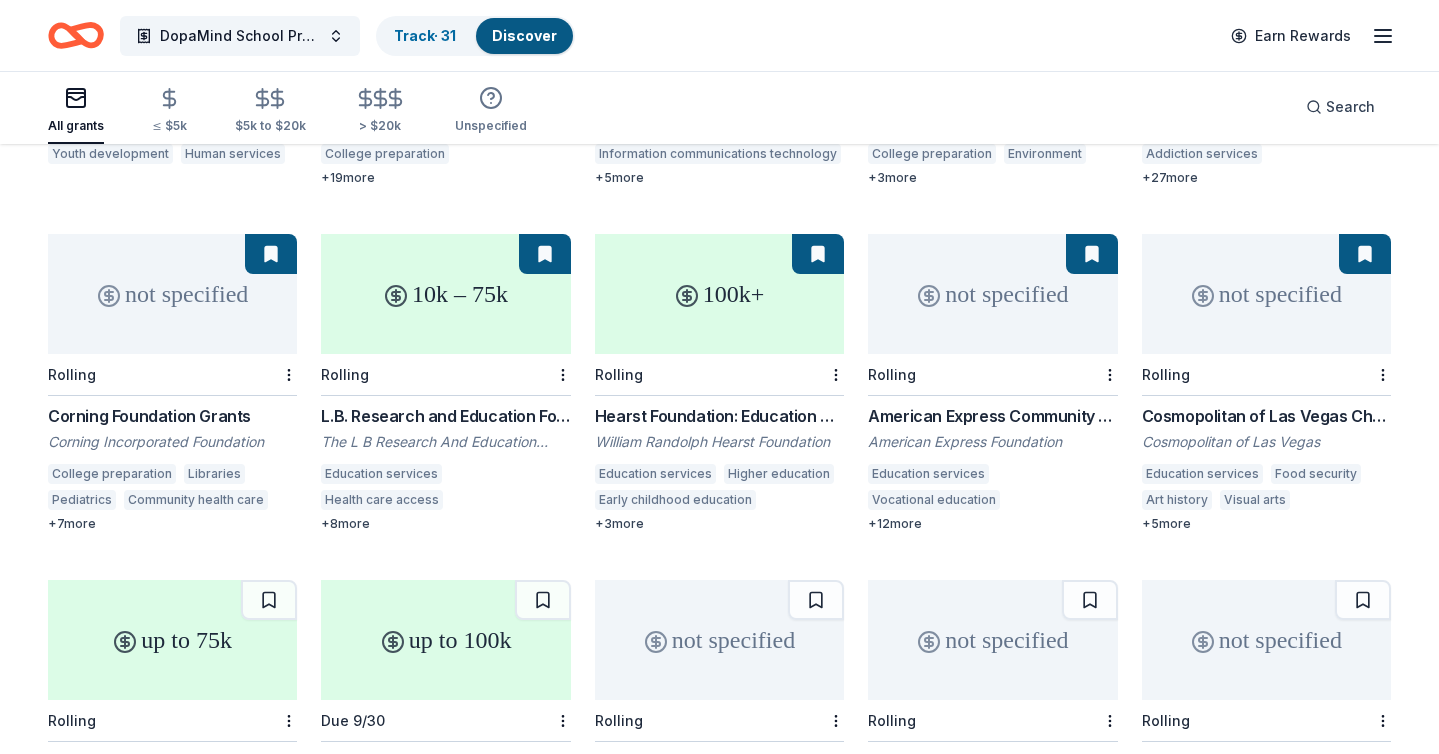 click on "Cosmopolitan of Las Vegas Charitable Donations" at bounding box center [1266, 416] 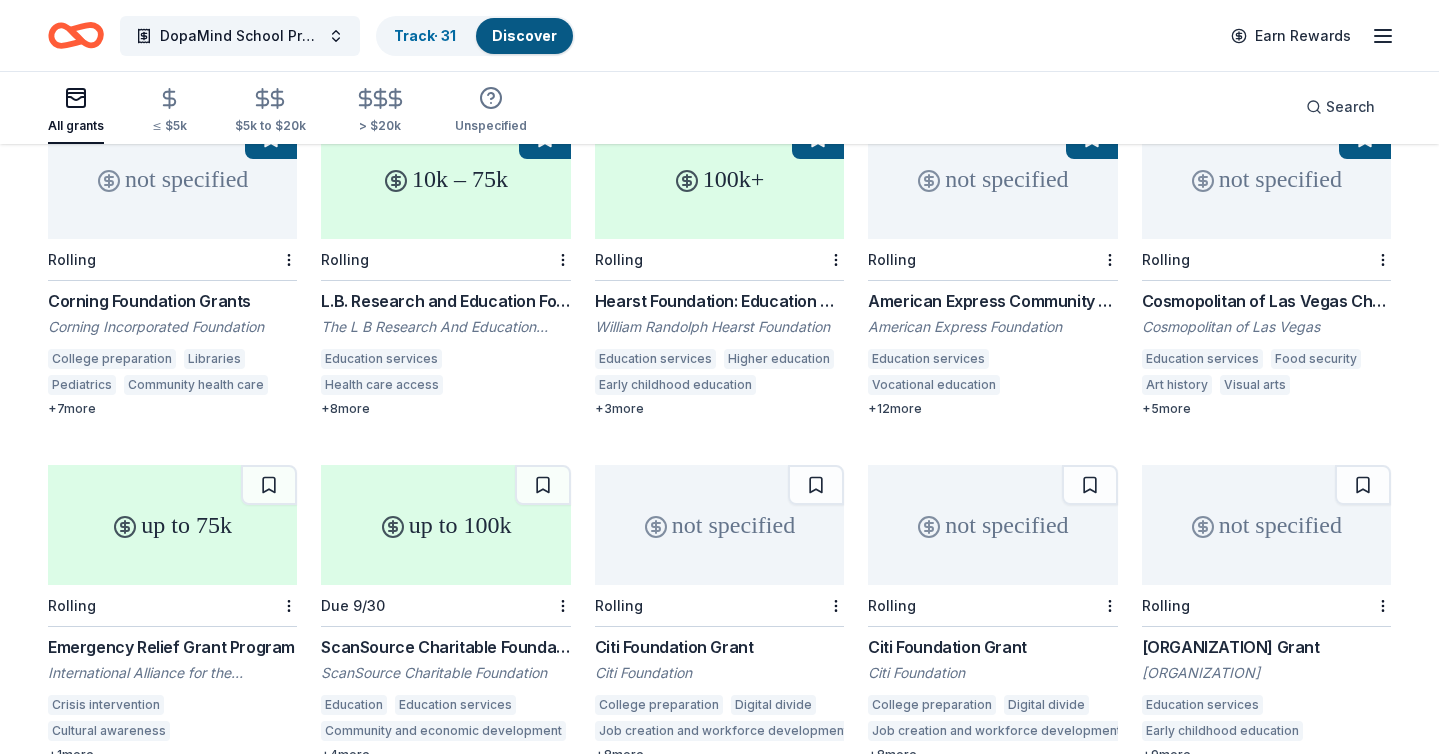 scroll, scrollTop: 2027, scrollLeft: 0, axis: vertical 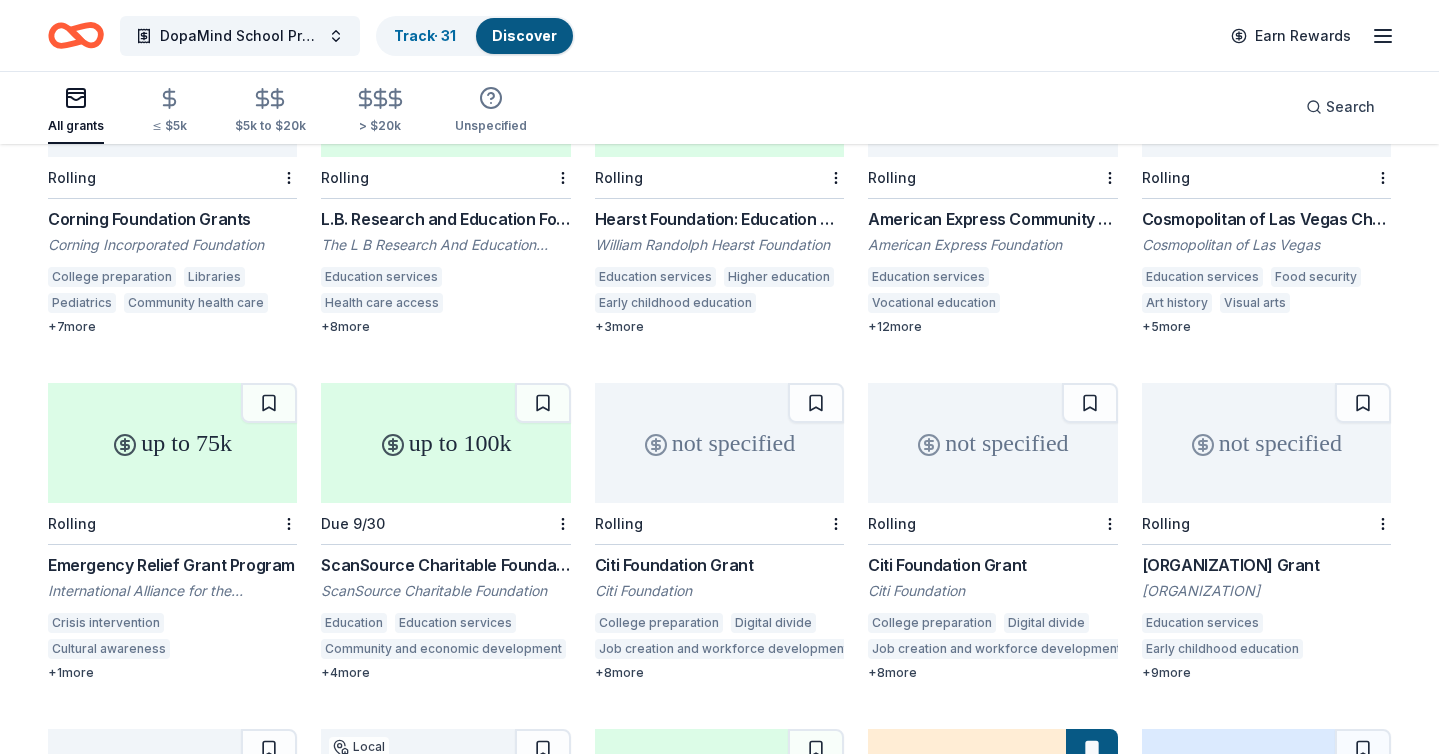 click on "Hearst Foundation: Education Grant" at bounding box center [719, 219] 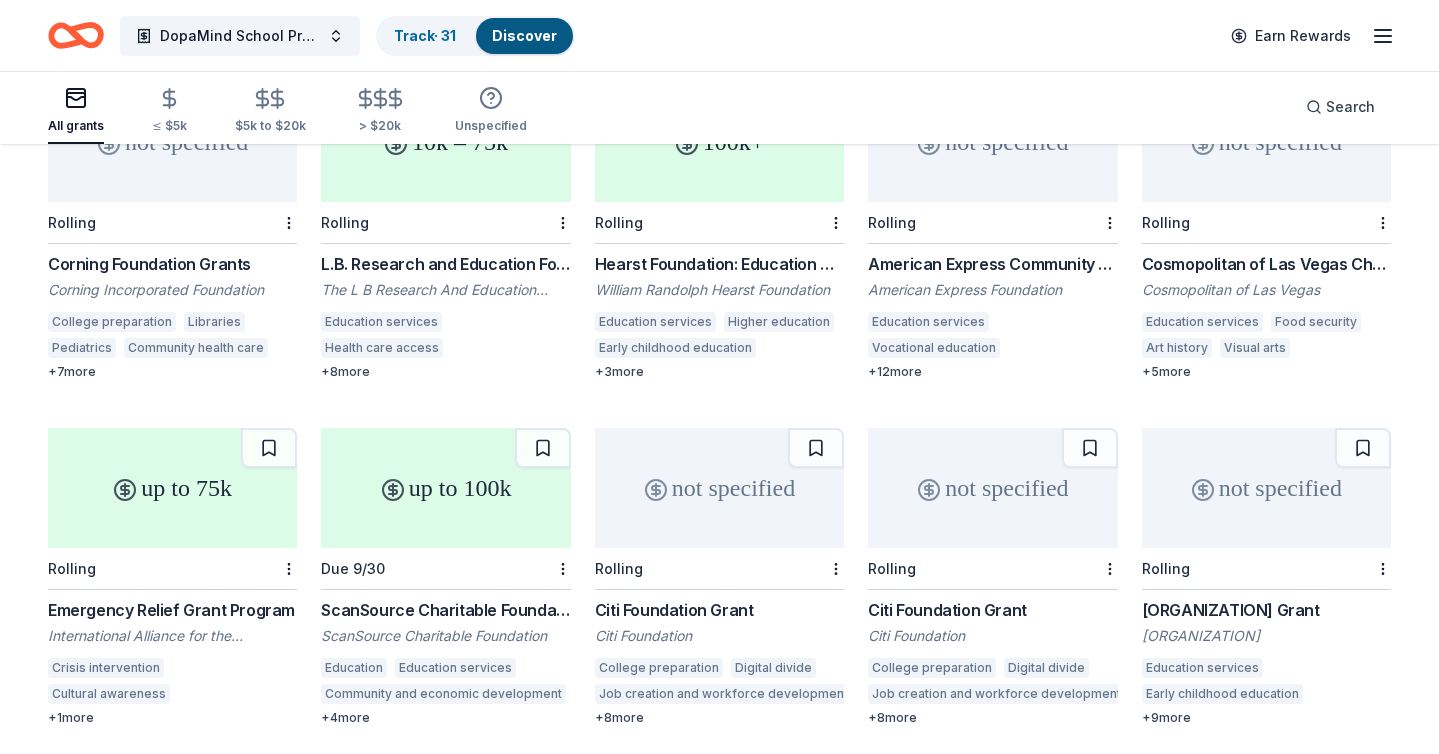 scroll, scrollTop: 1965, scrollLeft: 0, axis: vertical 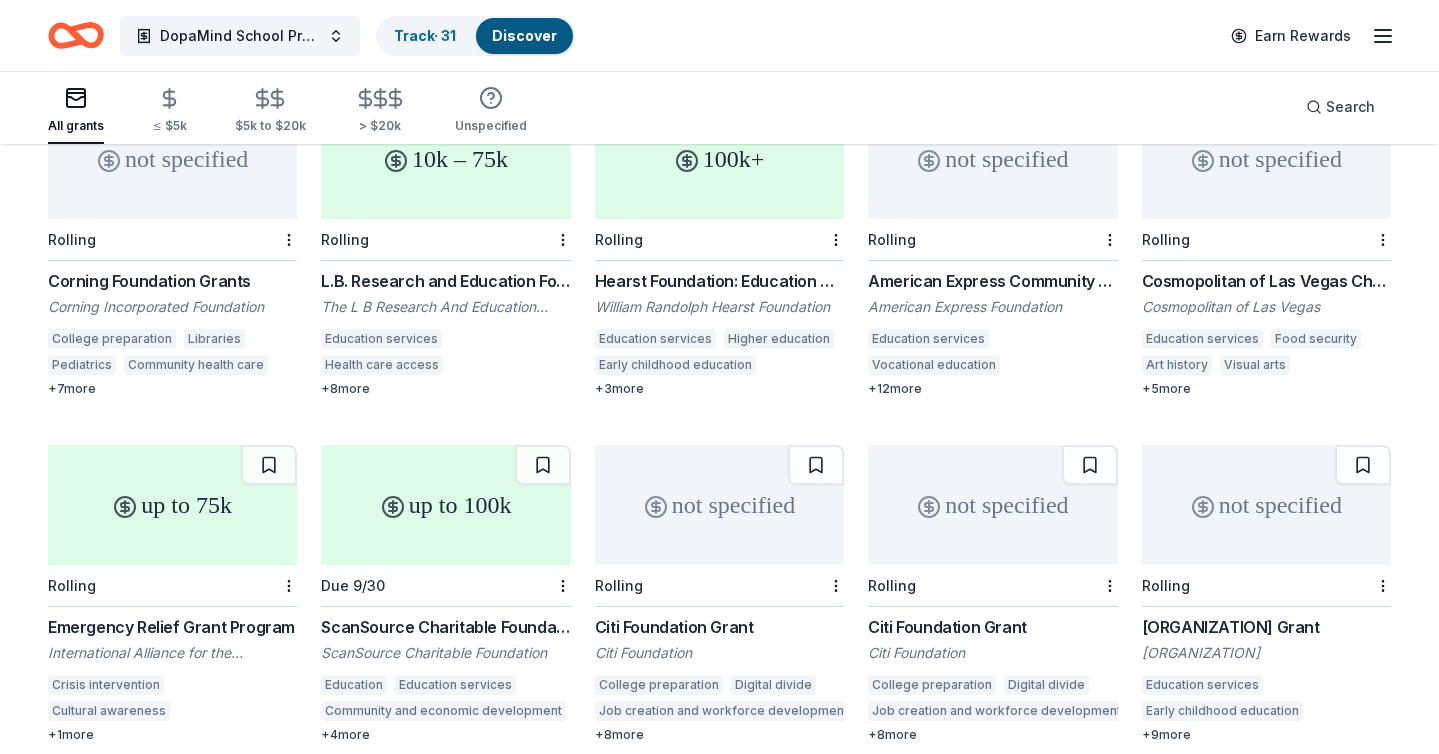 click on "American Express Community Giving" at bounding box center (992, 281) 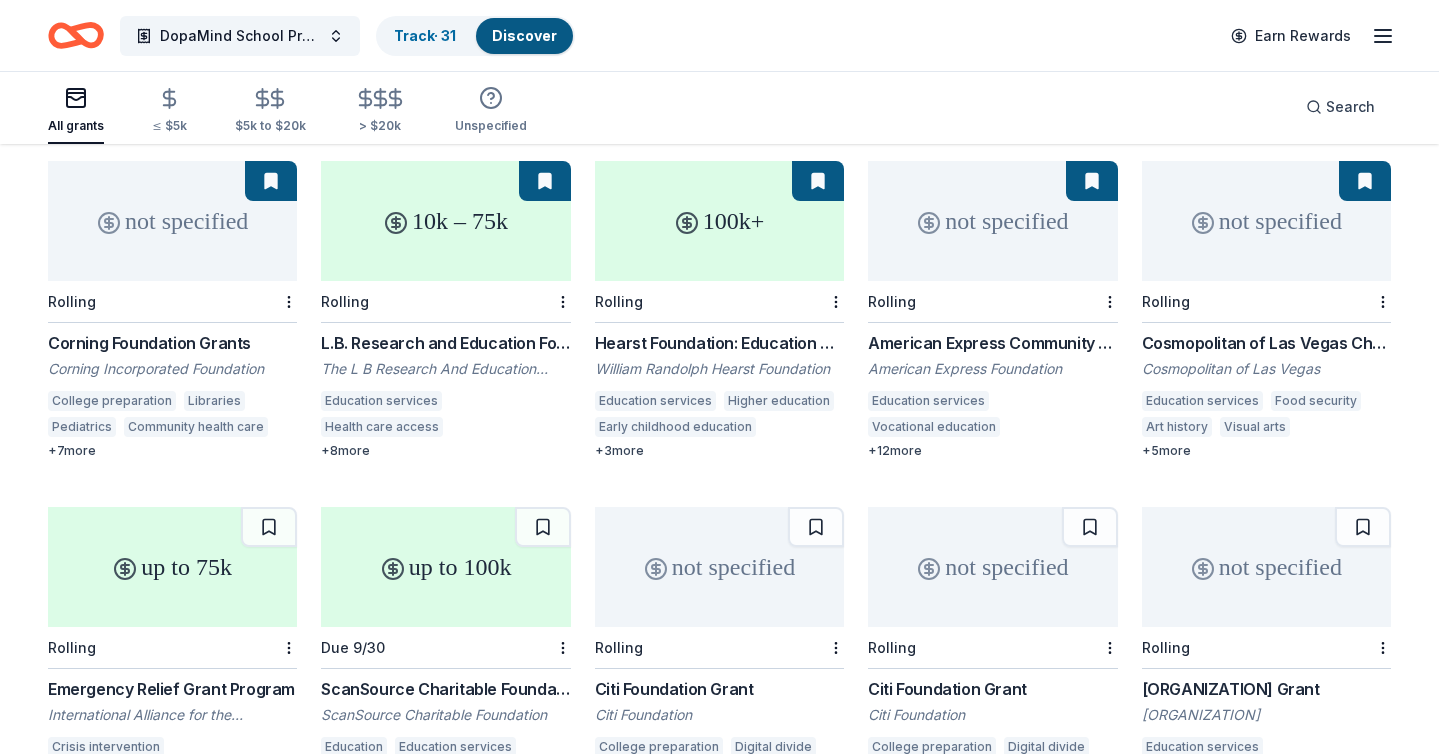 scroll, scrollTop: 1868, scrollLeft: 0, axis: vertical 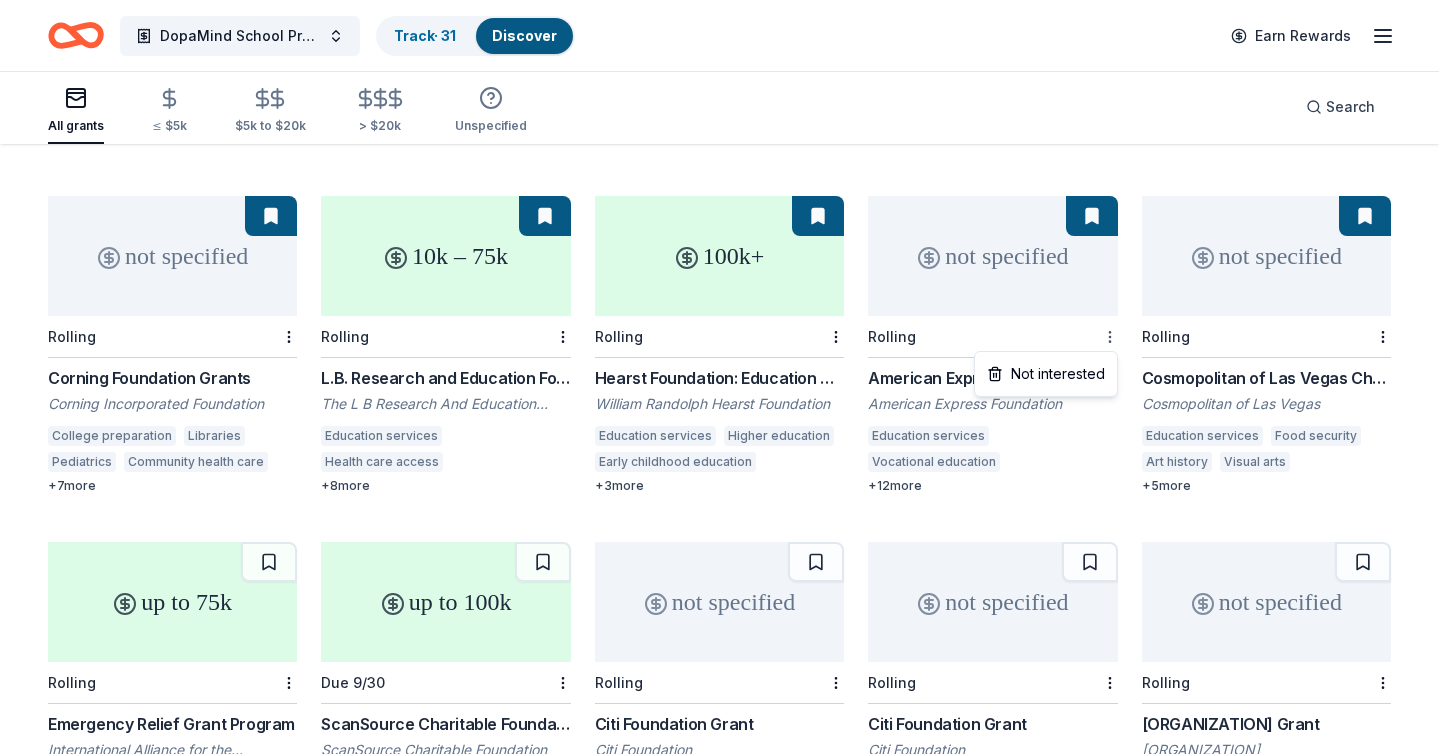 click on "DopaMind School Programs and Assemblies Track  · 31 Discover Earn Rewards All grants ≤ $5k $5k to $20k > $20k Unspecified Search Filter 1 Eligibility Projects & programming, General operations CyberGrants Local Sort 906 results  in  Northridge, CA not specified Local Rolling Ralph M. Parsons Foundation Grant Ralph M. Parsons Foundation Education services College preparation Higher education Health care access Health care clinics Radio Early childhood education Elementary and secondary education Vocational education Health Emergency care Mental and behavioral disorders Performing arts Human services Museums Cultural awareness Arts education Visual arts Basic and emergency aid Child welfare Homeless services Senior services Youth development Arts and culture Leadership development Civic participation +  23  more not specified Local Rolling DSYF Grant Elbridge Stuart Foundation Education services Out-of-school learning Tutoring College preparation Adult literacy Early childhood education Performing arts Camps" at bounding box center (719, -1491) 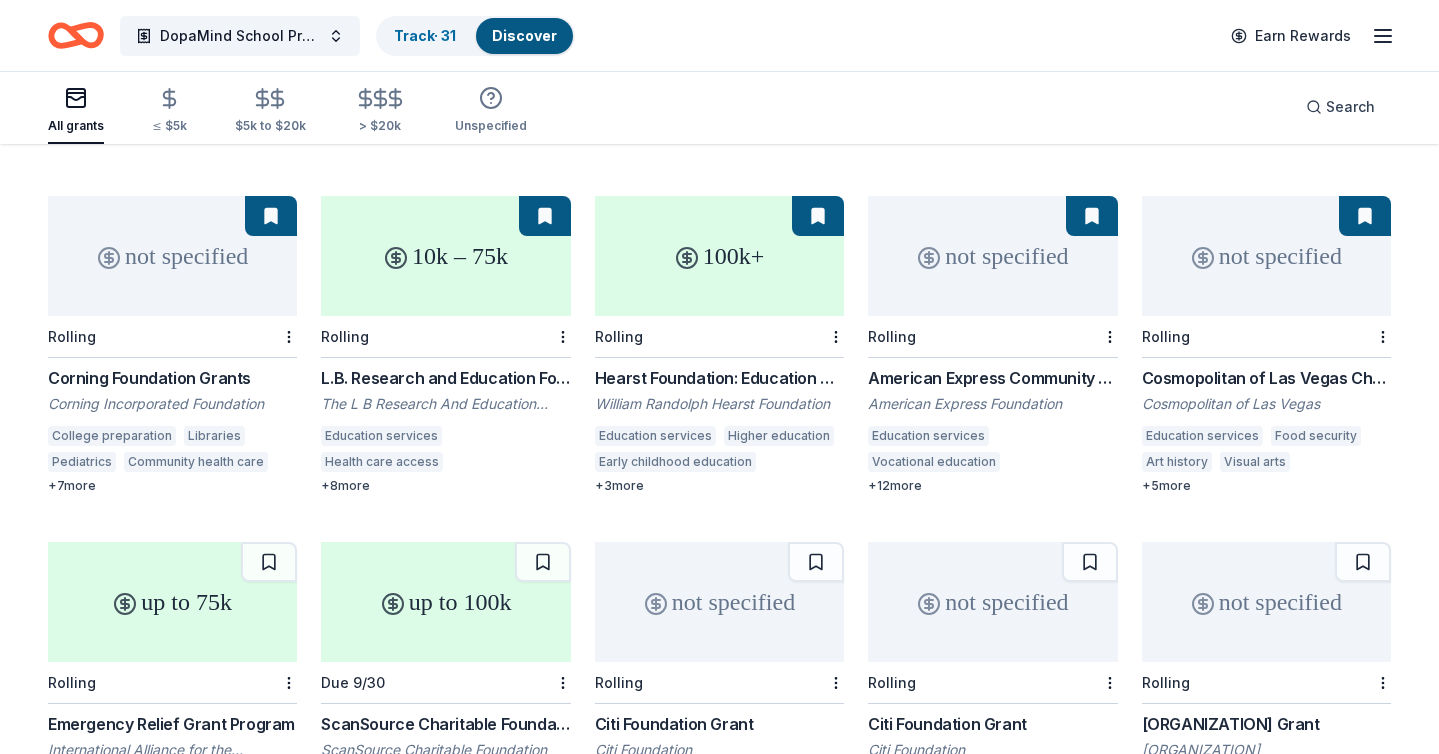 click at bounding box center (1092, 216) 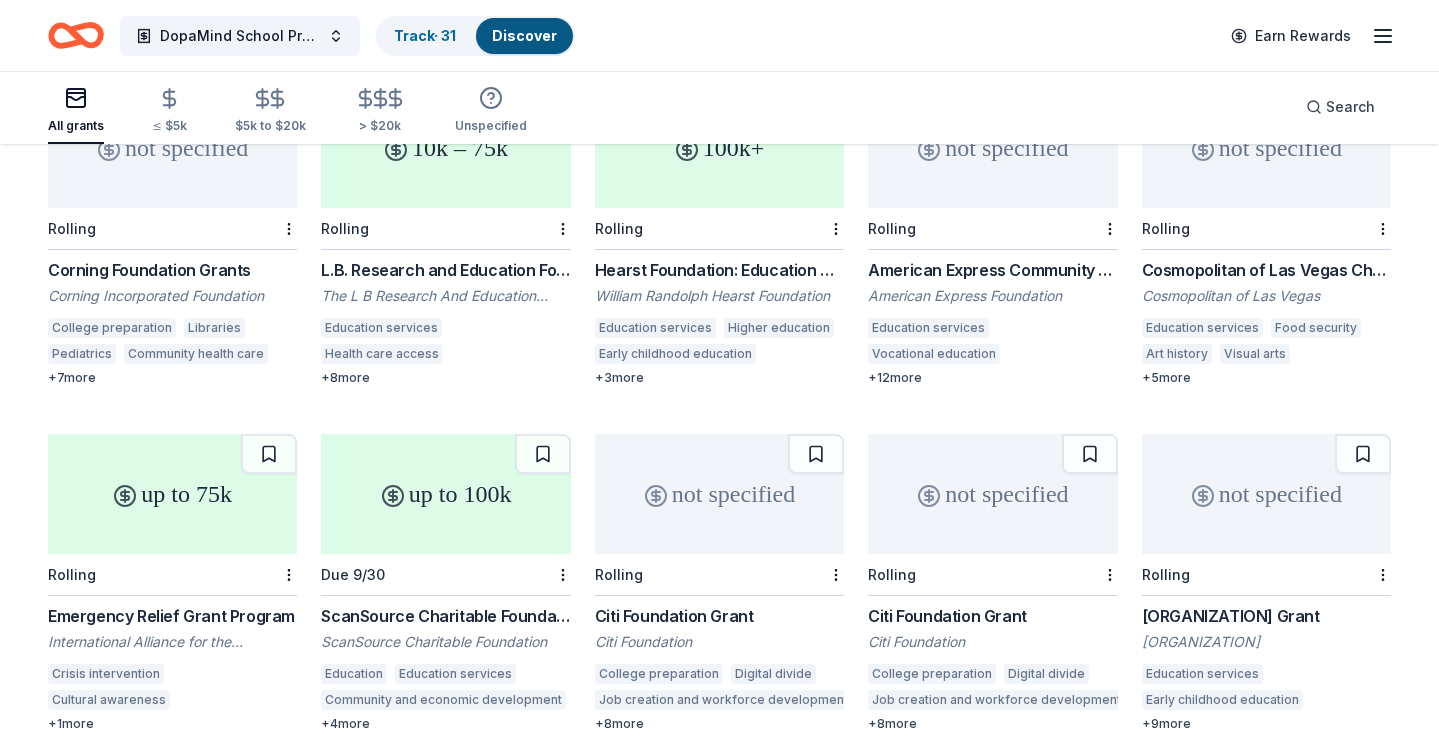 scroll, scrollTop: 1985, scrollLeft: 0, axis: vertical 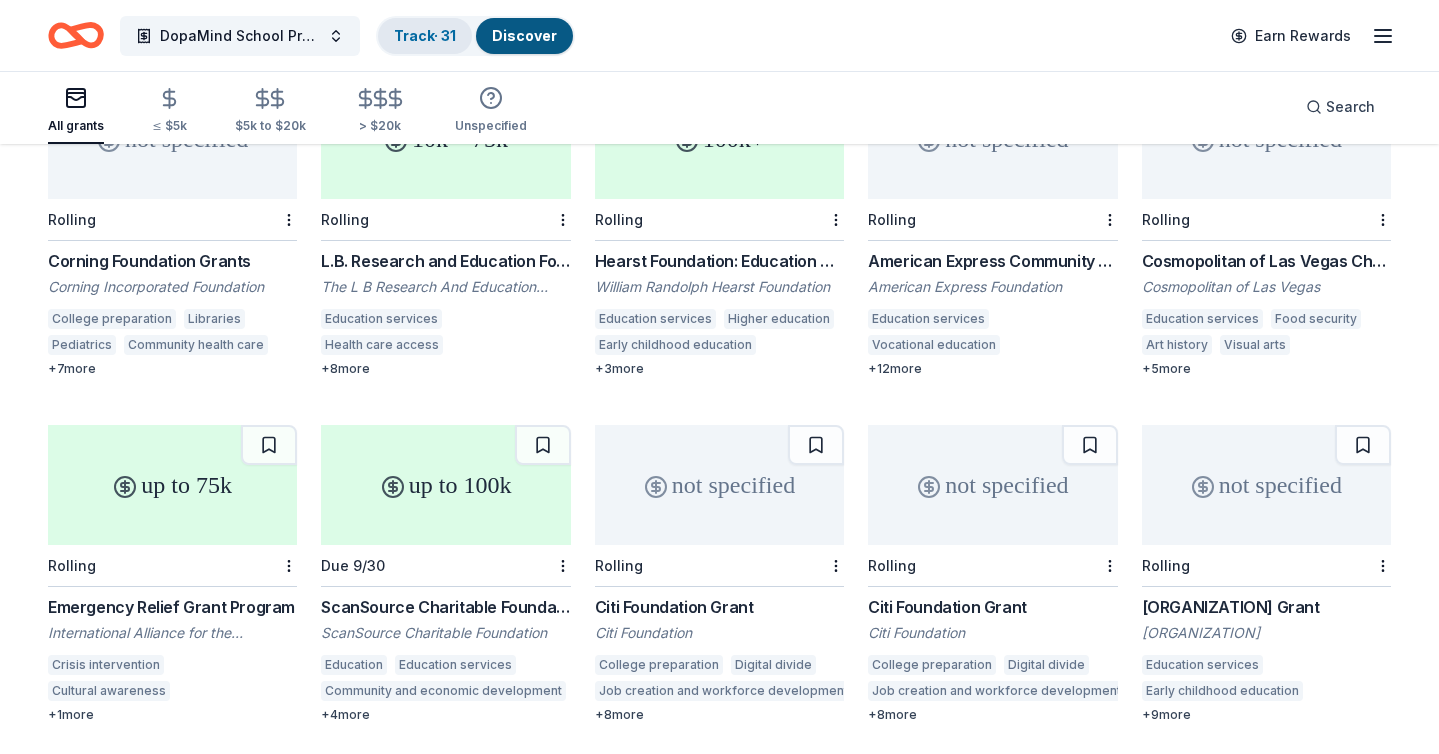 click on "Track  · 31" at bounding box center [425, 35] 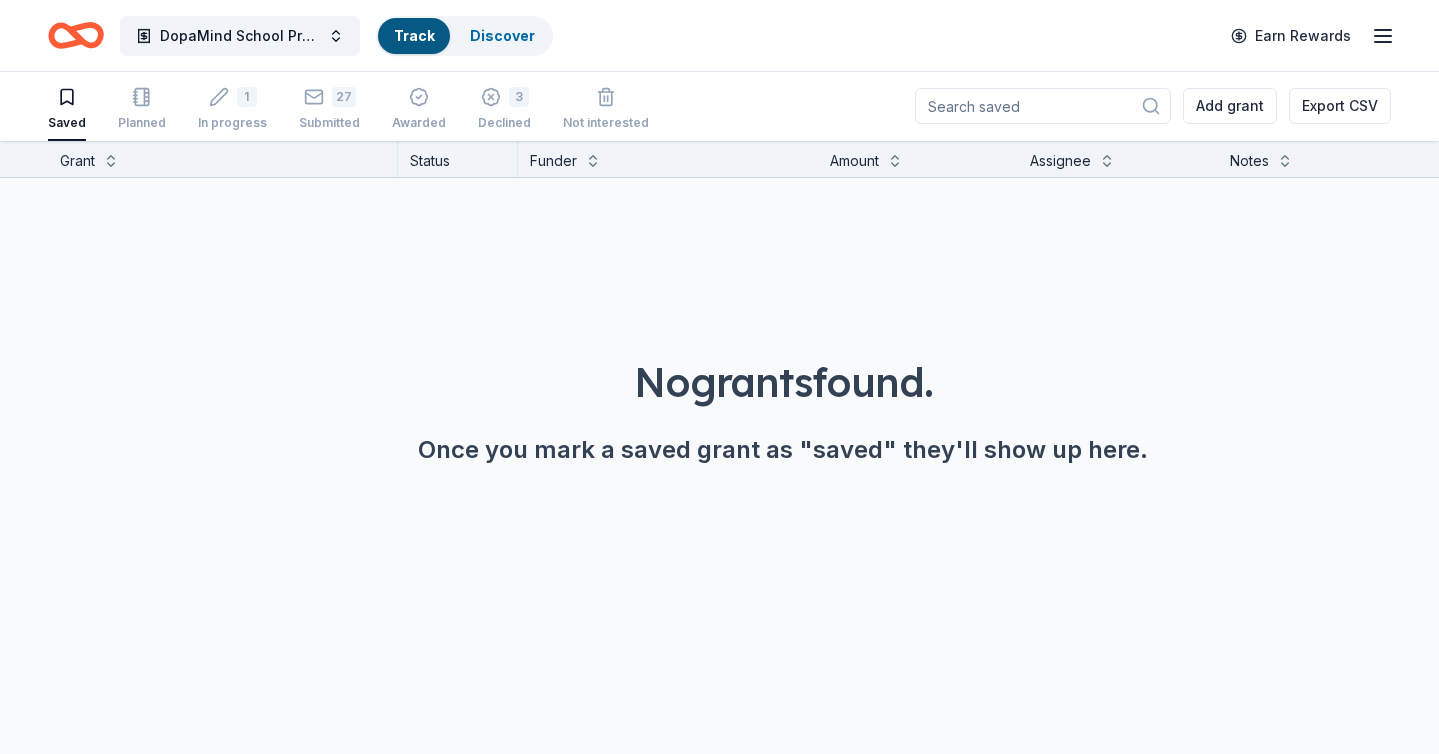 click on "Track" at bounding box center [414, 35] 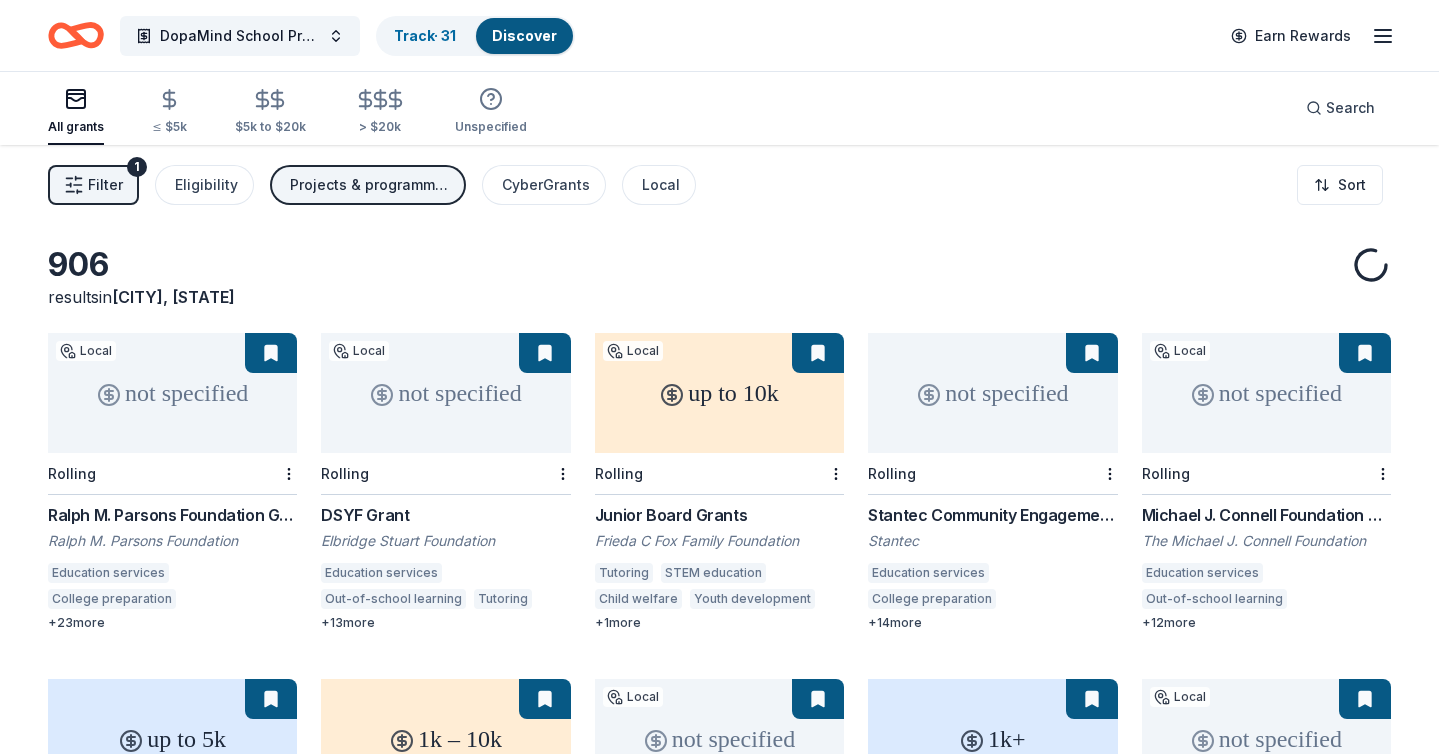 scroll, scrollTop: 0, scrollLeft: 0, axis: both 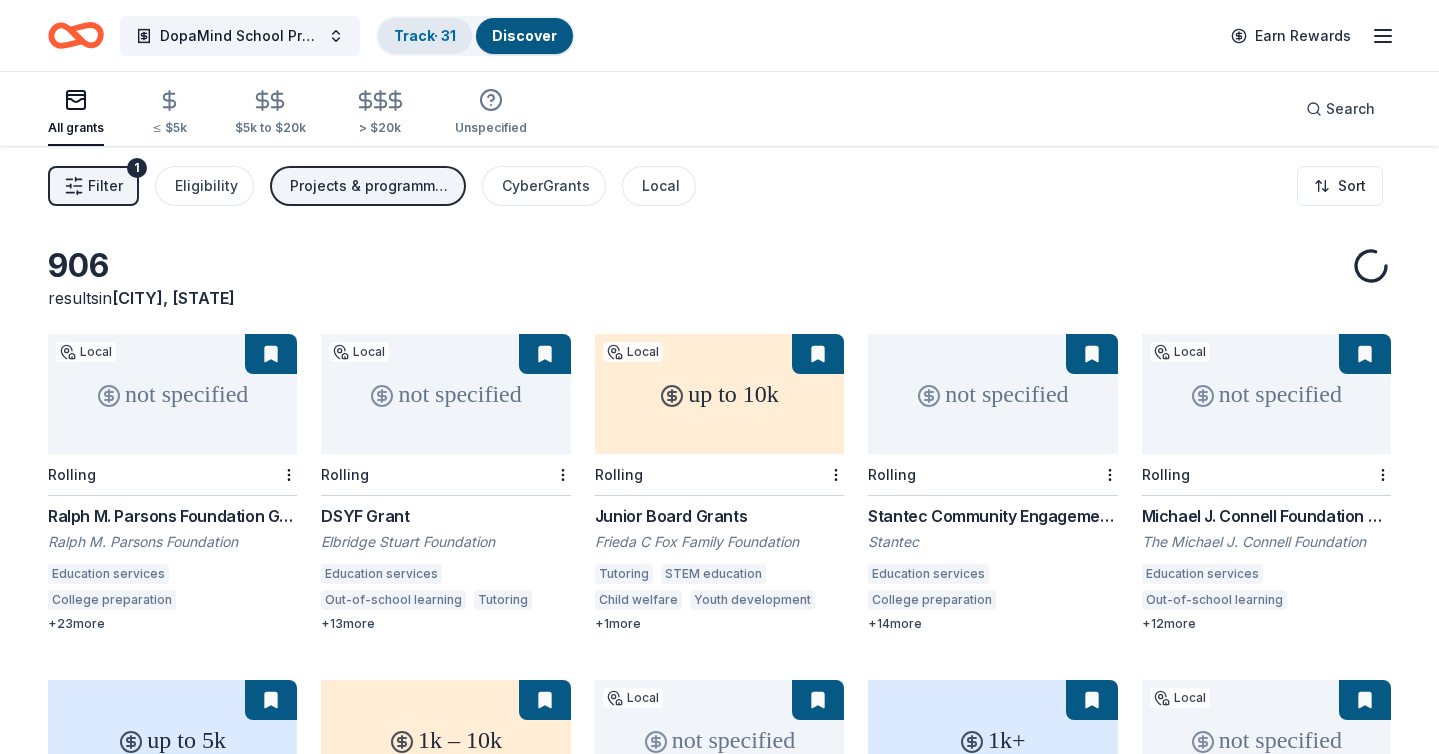 click on "Track  · 31" at bounding box center (425, 35) 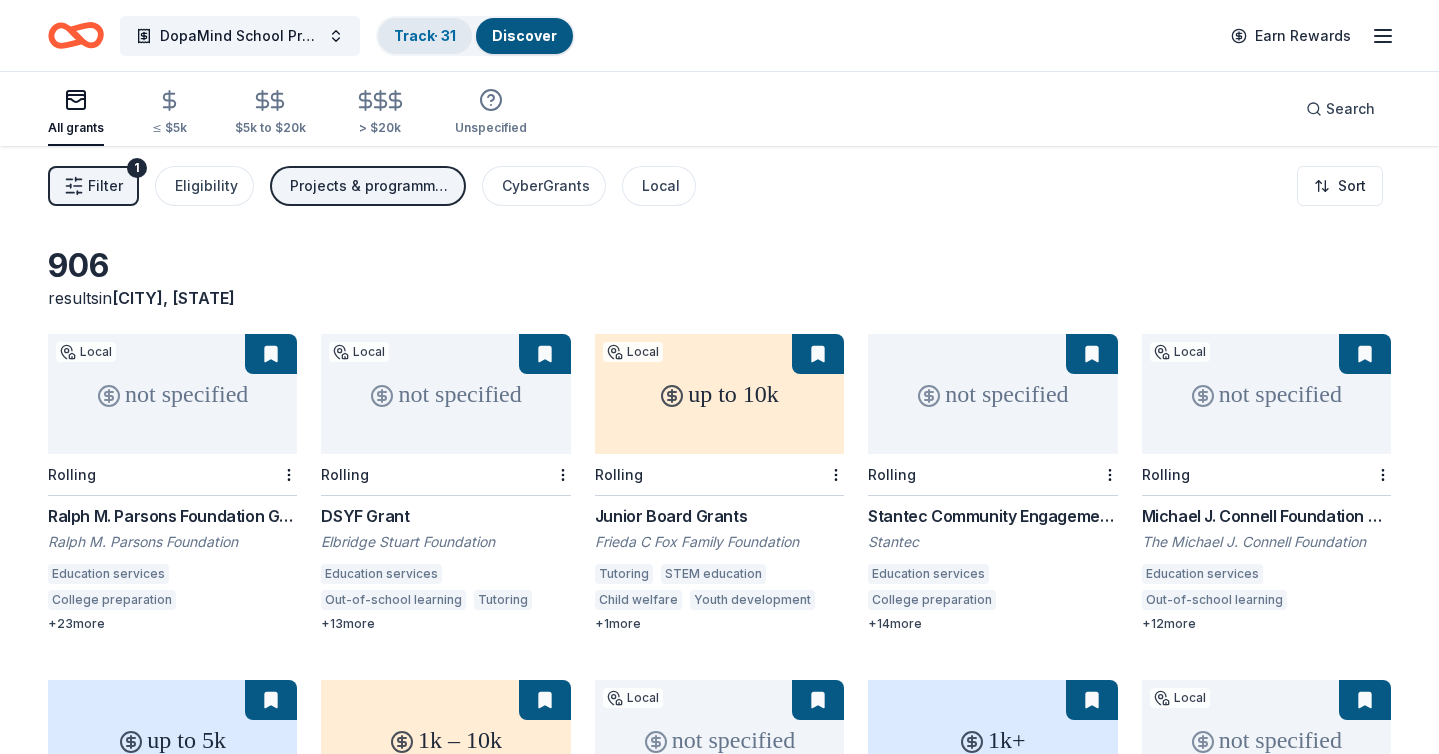 scroll, scrollTop: 1, scrollLeft: 0, axis: vertical 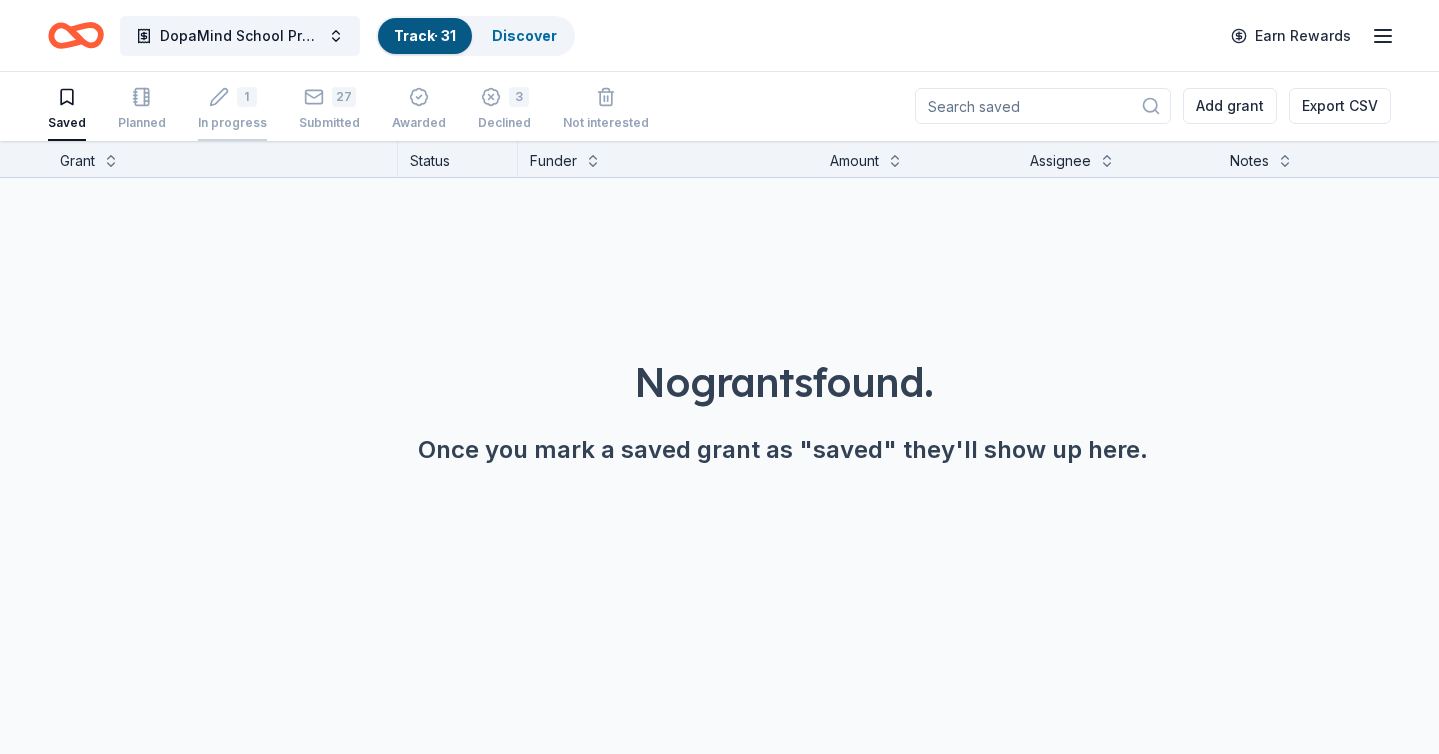 click on "1" at bounding box center [247, 97] 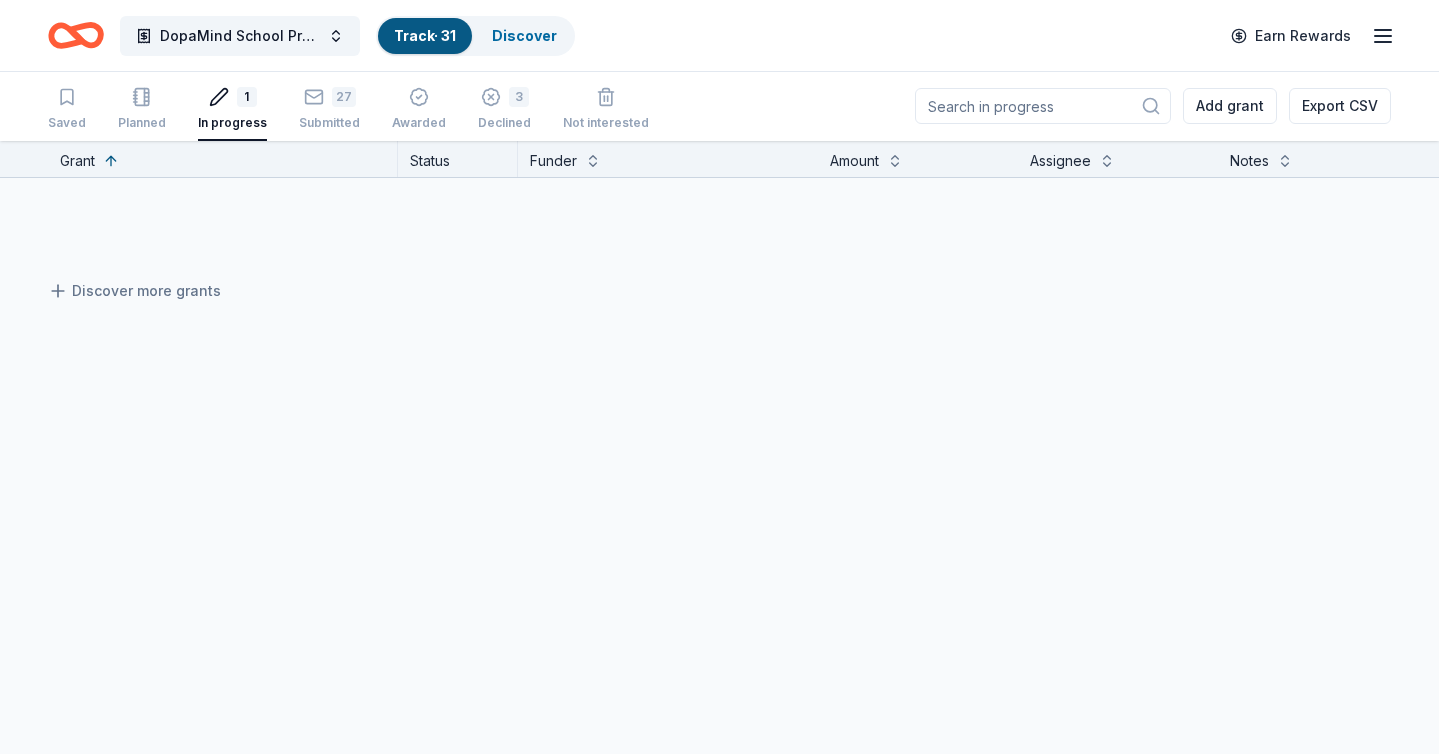 scroll, scrollTop: 0, scrollLeft: 0, axis: both 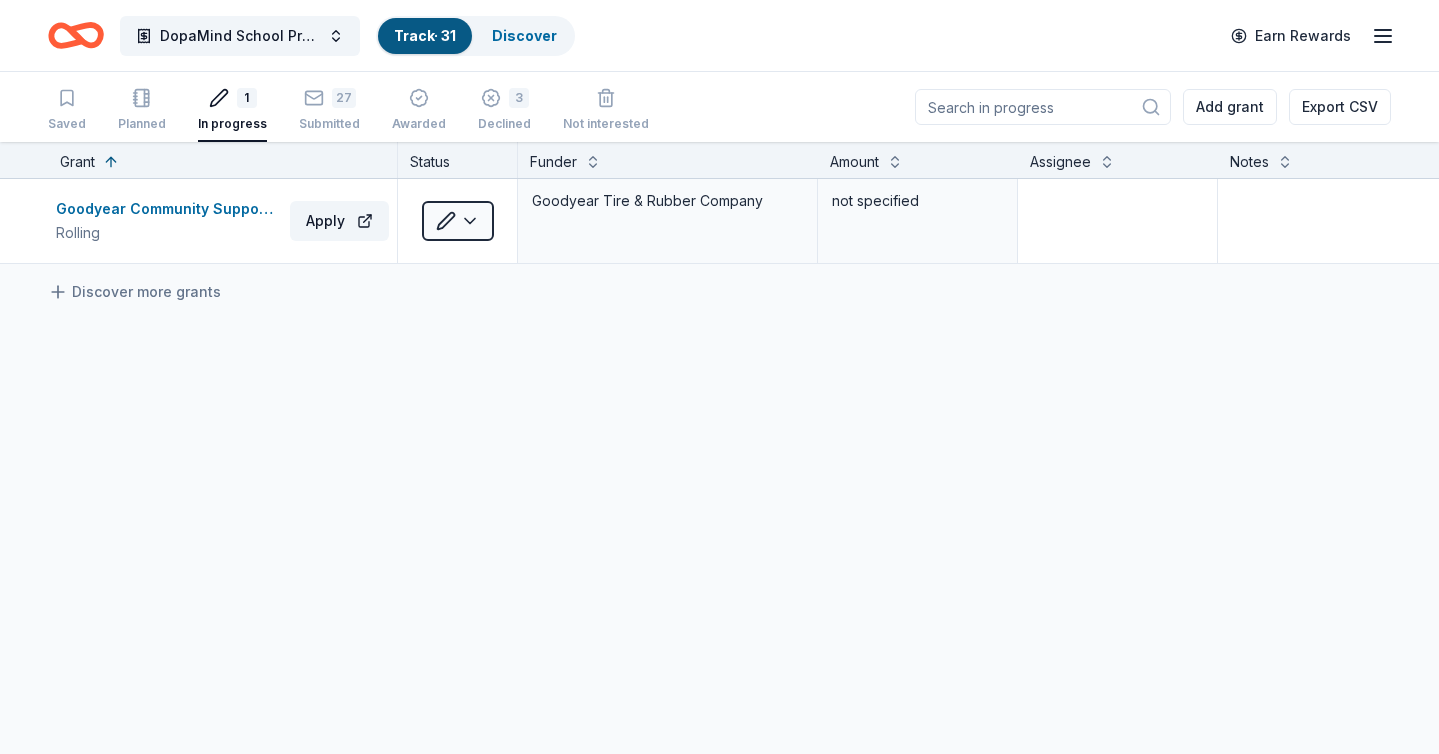 type 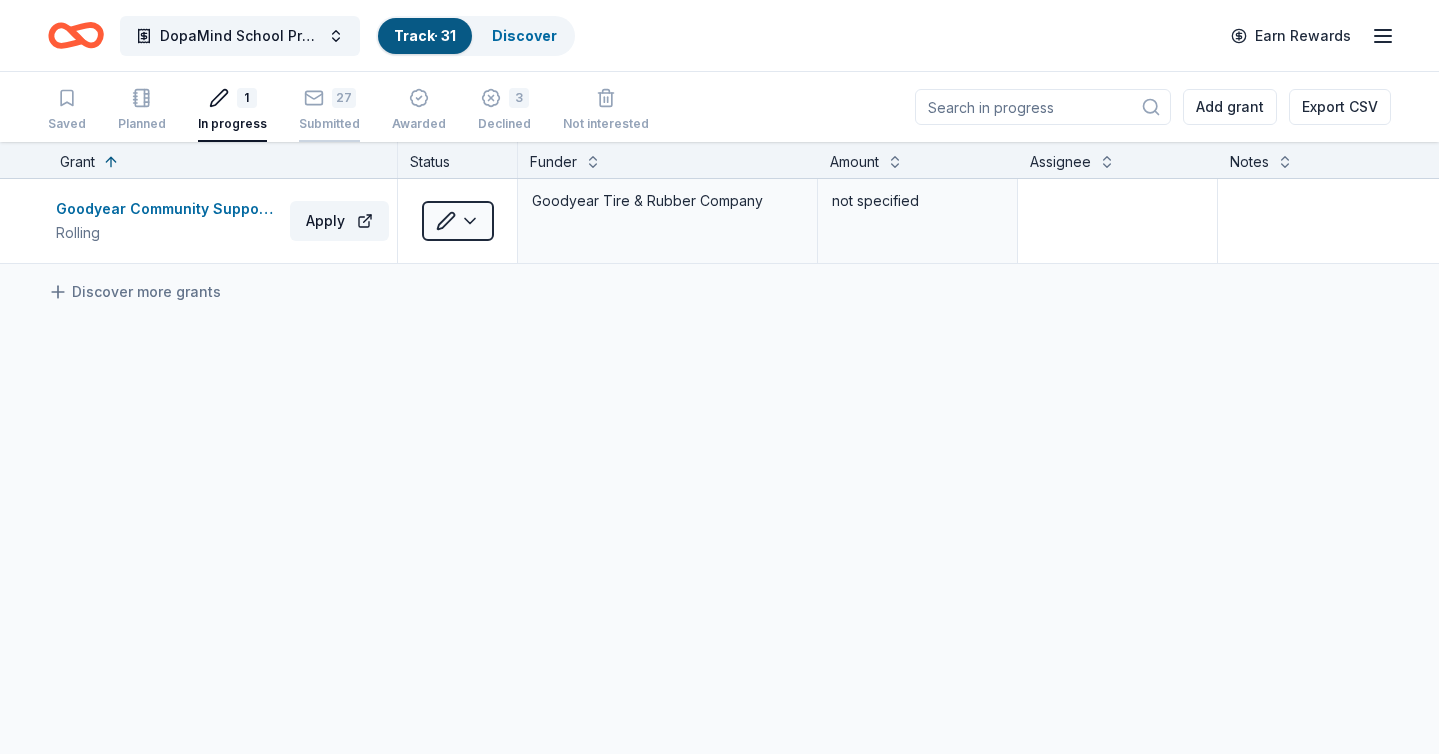 click on "27" at bounding box center (329, 98) 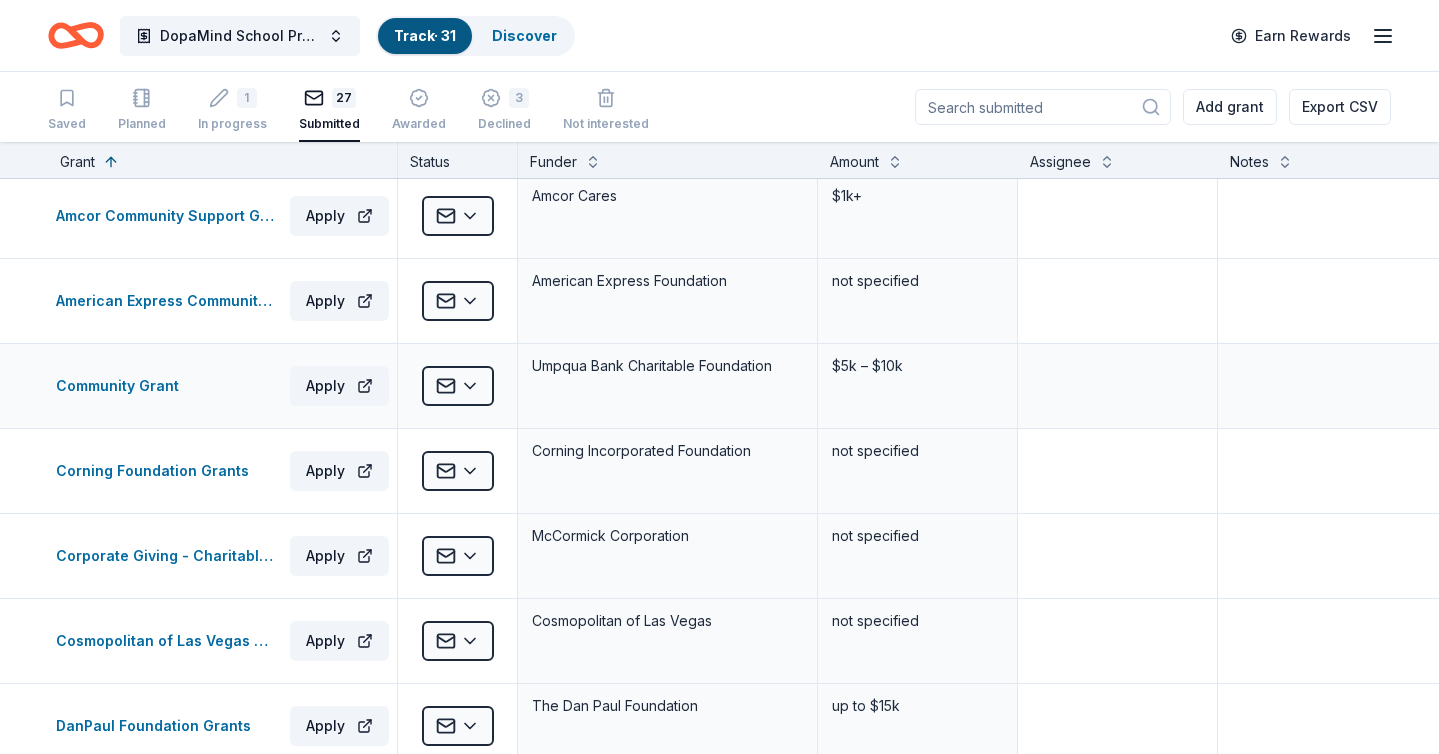 scroll, scrollTop: 0, scrollLeft: 0, axis: both 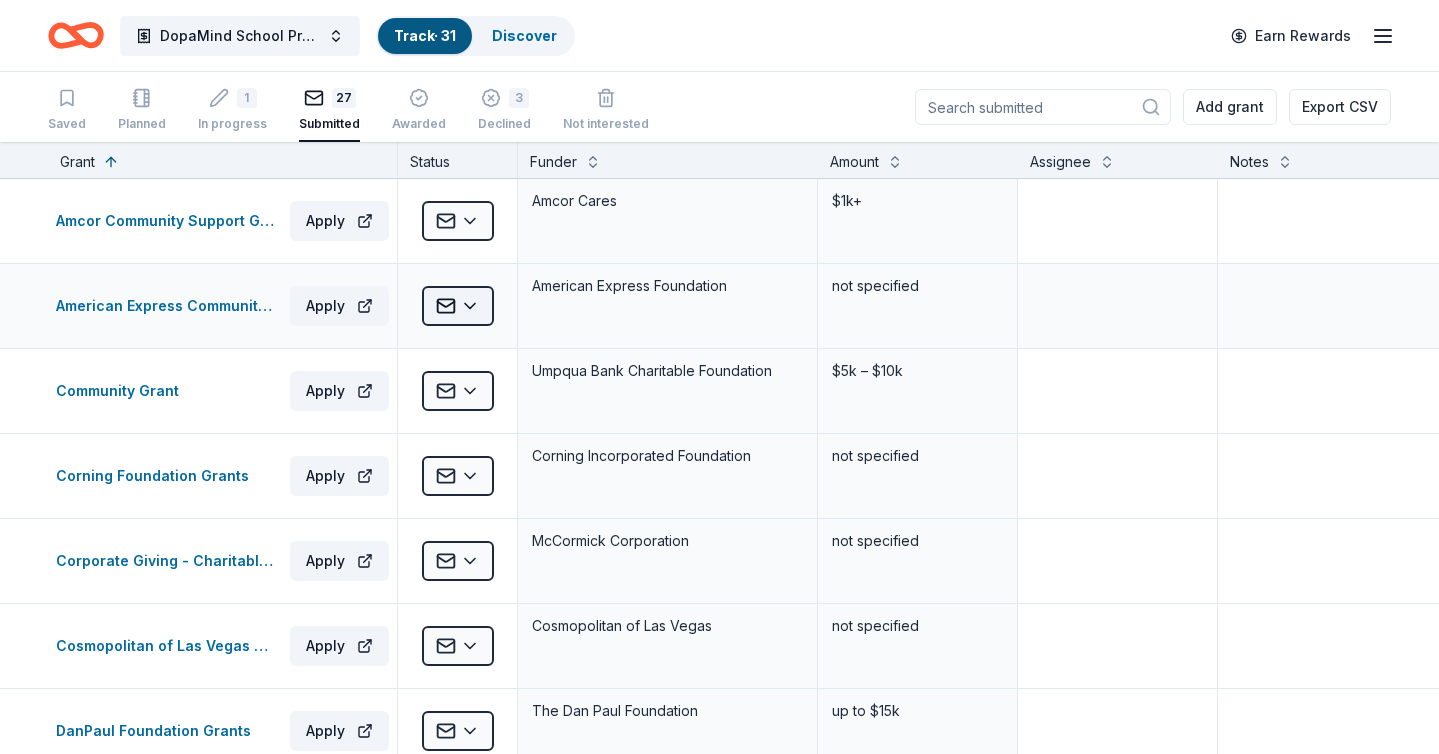 click on "DopaMind School Programs and Assemblies Track  · 31 Discover Earn Rewards Saved Planned 1 In progress 27 Submitted Awarded 3 Declined Not interested Add grant Export CSV Grant Status Funder Amount Assignee Notes Amcor Community Support Grants Apply Submitted Amcor Cares $1k+ American Express Community Giving Apply Submitted American Express Foundation not specified Community Grant Apply Submitted Umpqua Bank Charitable Foundation $5k – $10k Corning Foundation Grants Apply Submitted Corning Incorporated Foundation not specified Corporate Giving - Charitable Contributions Apply Submitted McCormick Corporation not specified Cosmopolitan of Las Vegas Charitable Donations Apply Submitted Cosmopolitan of Las Vegas not specified DanPaul Foundation Grants Apply Submitted The Dan Paul Foundation up to $15k Donaldson Foundation Organizational Grants Apply Submitted Donaldson Foundation $5k – $20k DSYF Grant Apply Submitted Elbridge Stuart Foundation not specified Edison International: Community Grants Program" at bounding box center (719, 377) 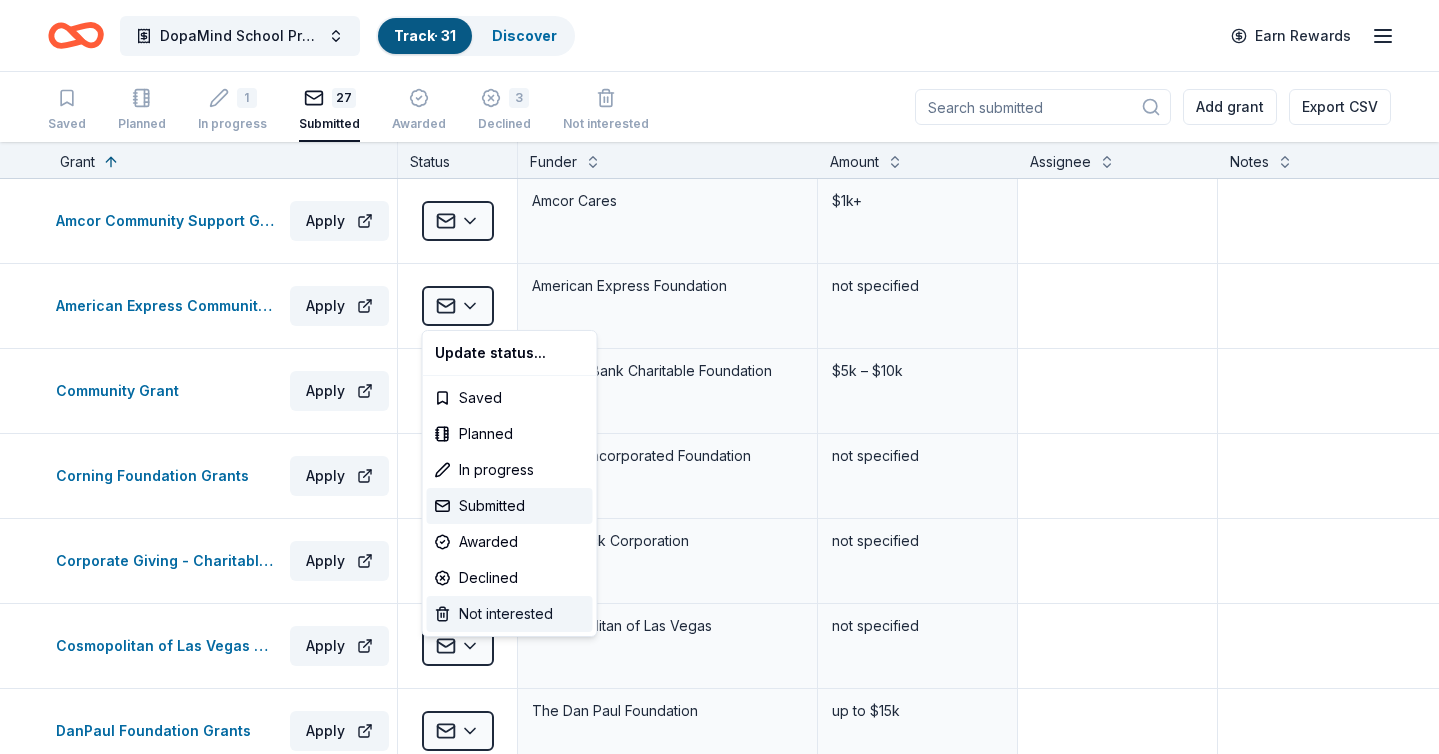click on "Not interested" at bounding box center (510, 614) 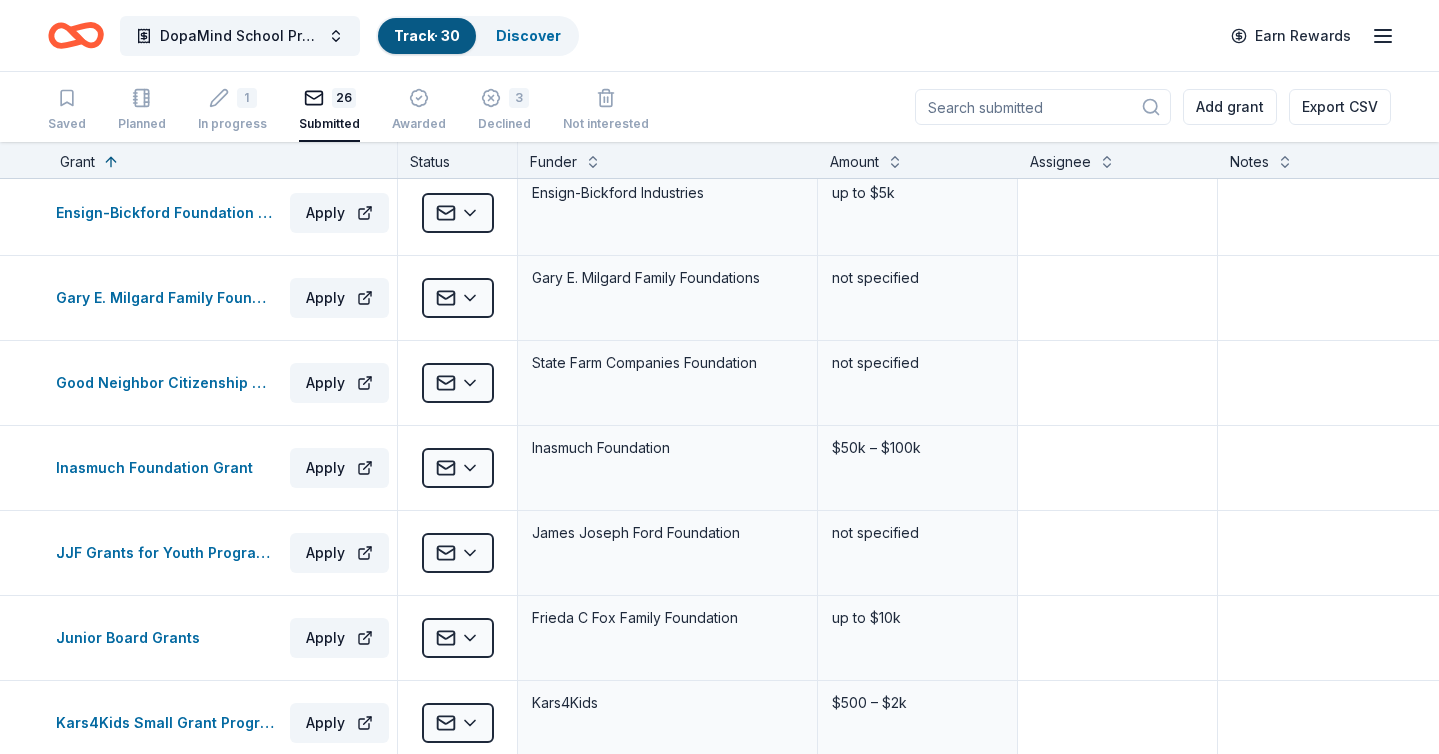 scroll, scrollTop: 774, scrollLeft: 0, axis: vertical 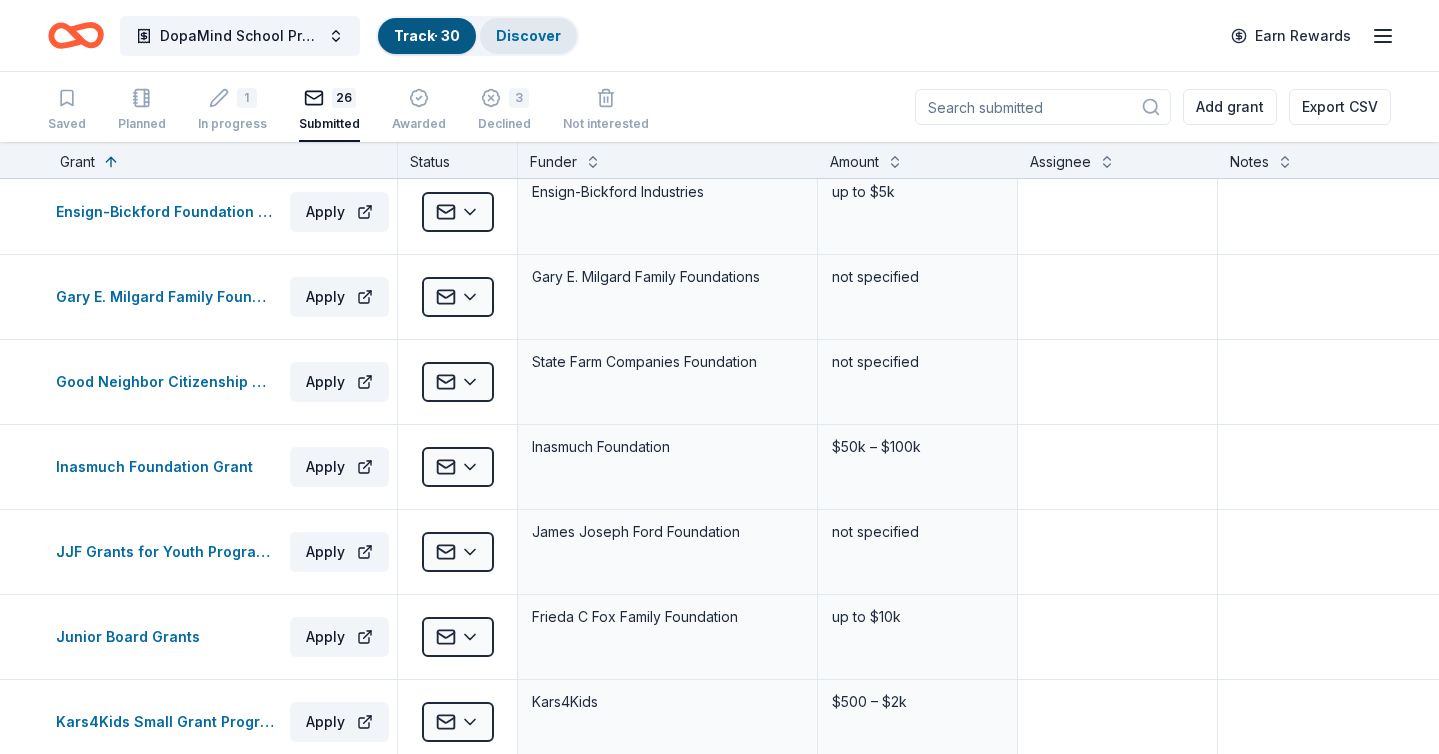 click on "Discover" at bounding box center (528, 36) 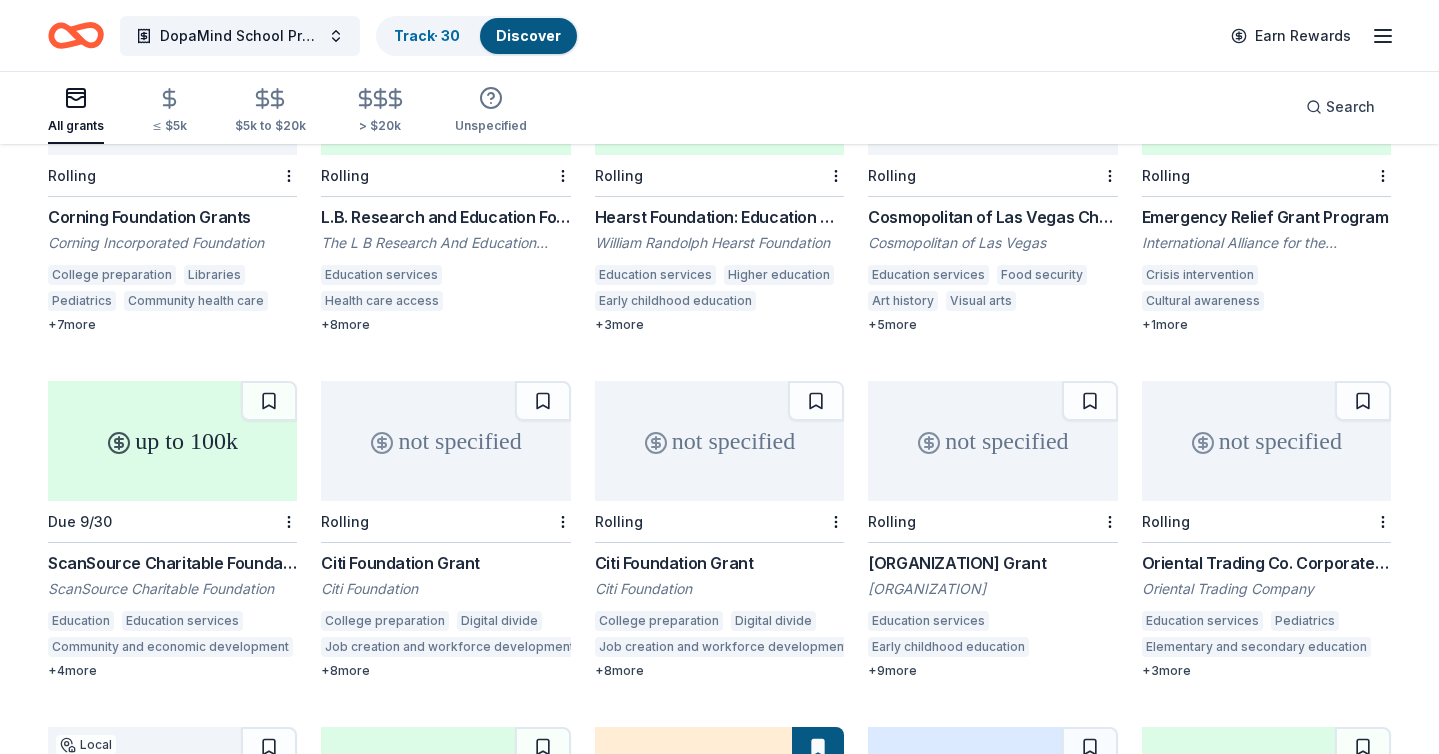 scroll, scrollTop: 2034, scrollLeft: 0, axis: vertical 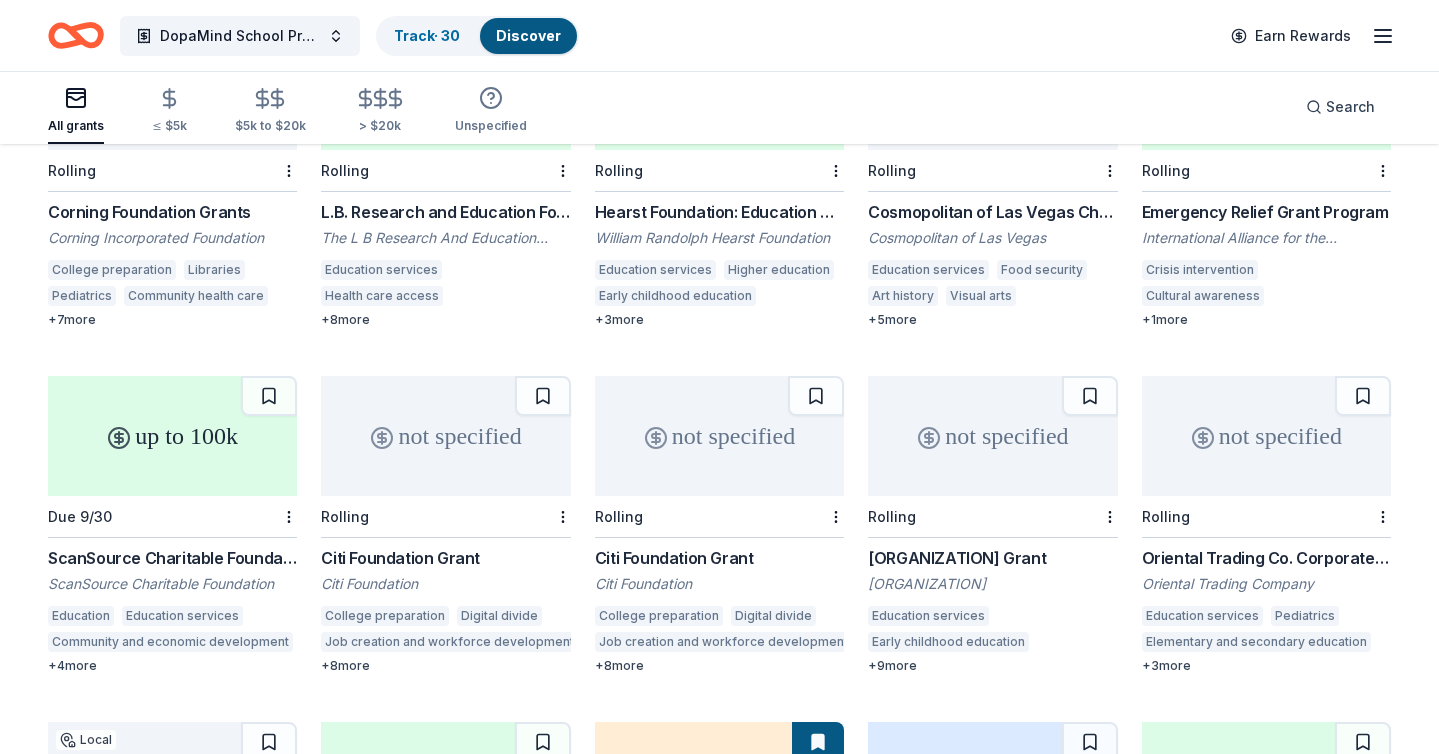 click on "ScanSource Charitable Foundation Grant" at bounding box center [172, 558] 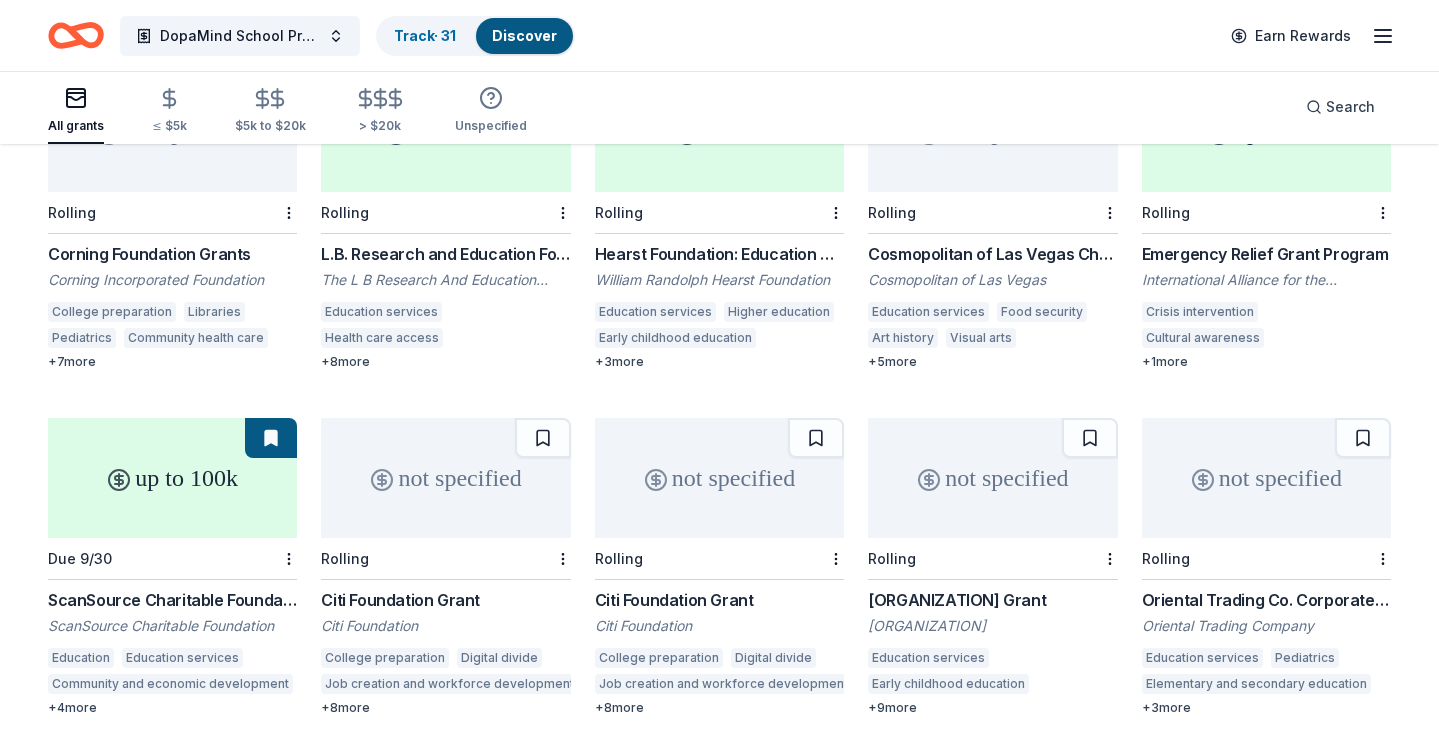 scroll, scrollTop: 1997, scrollLeft: 0, axis: vertical 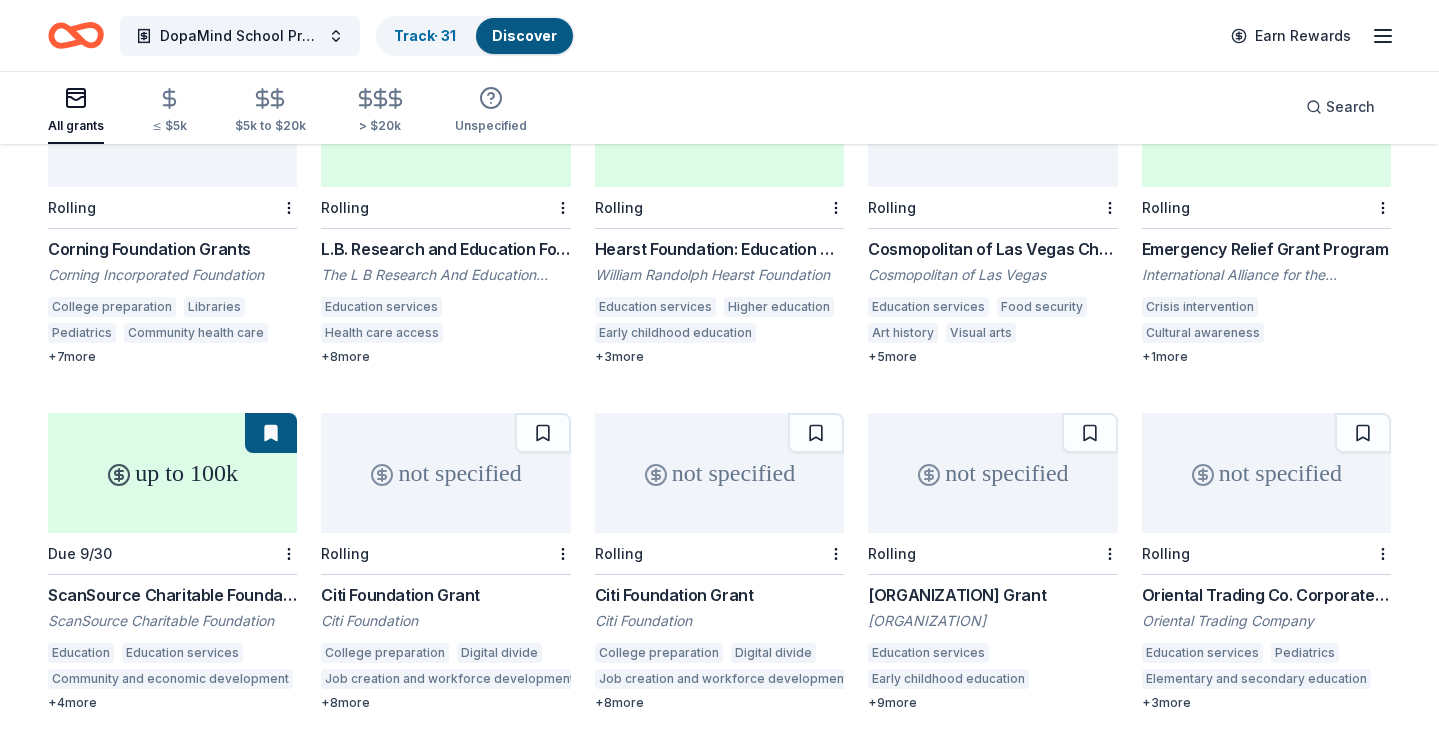 click on "Citi Foundation Grant" at bounding box center [445, 595] 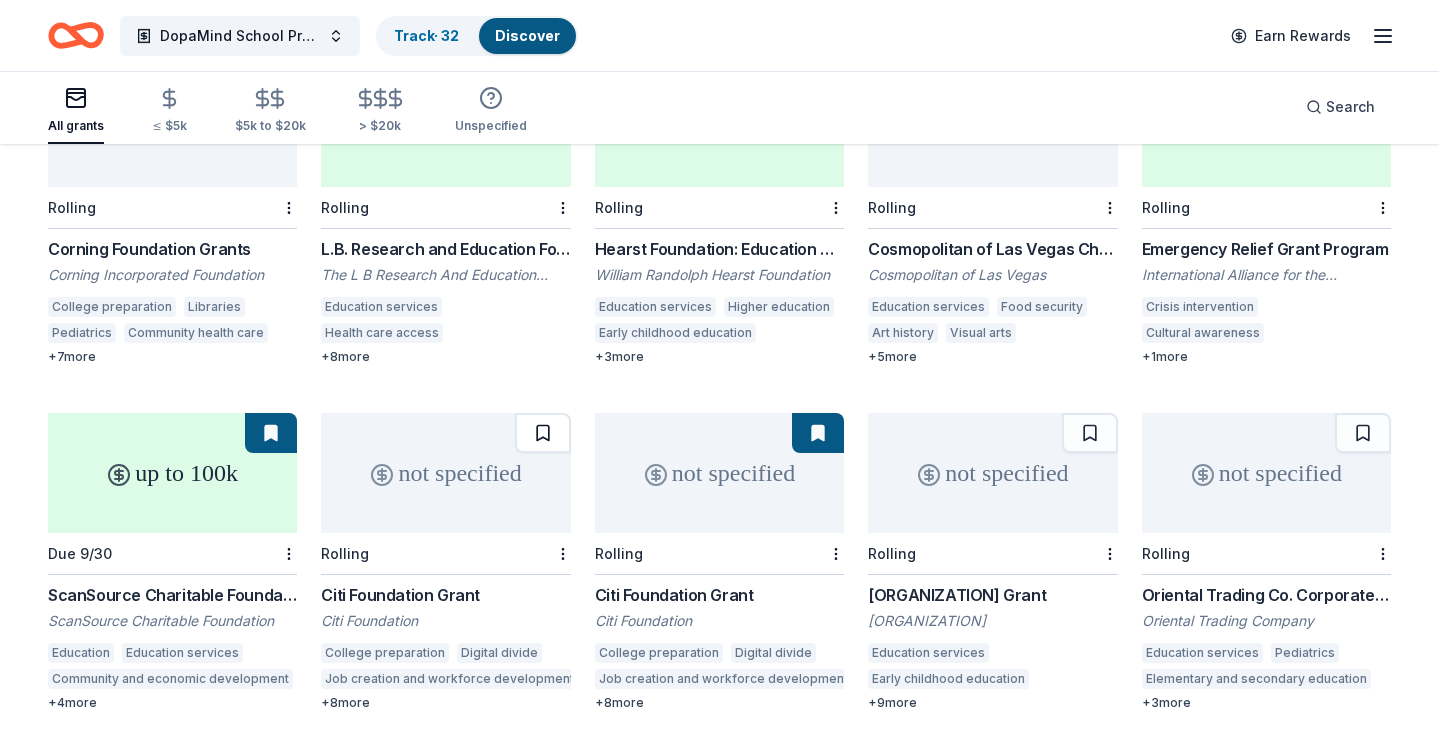 click at bounding box center (543, 433) 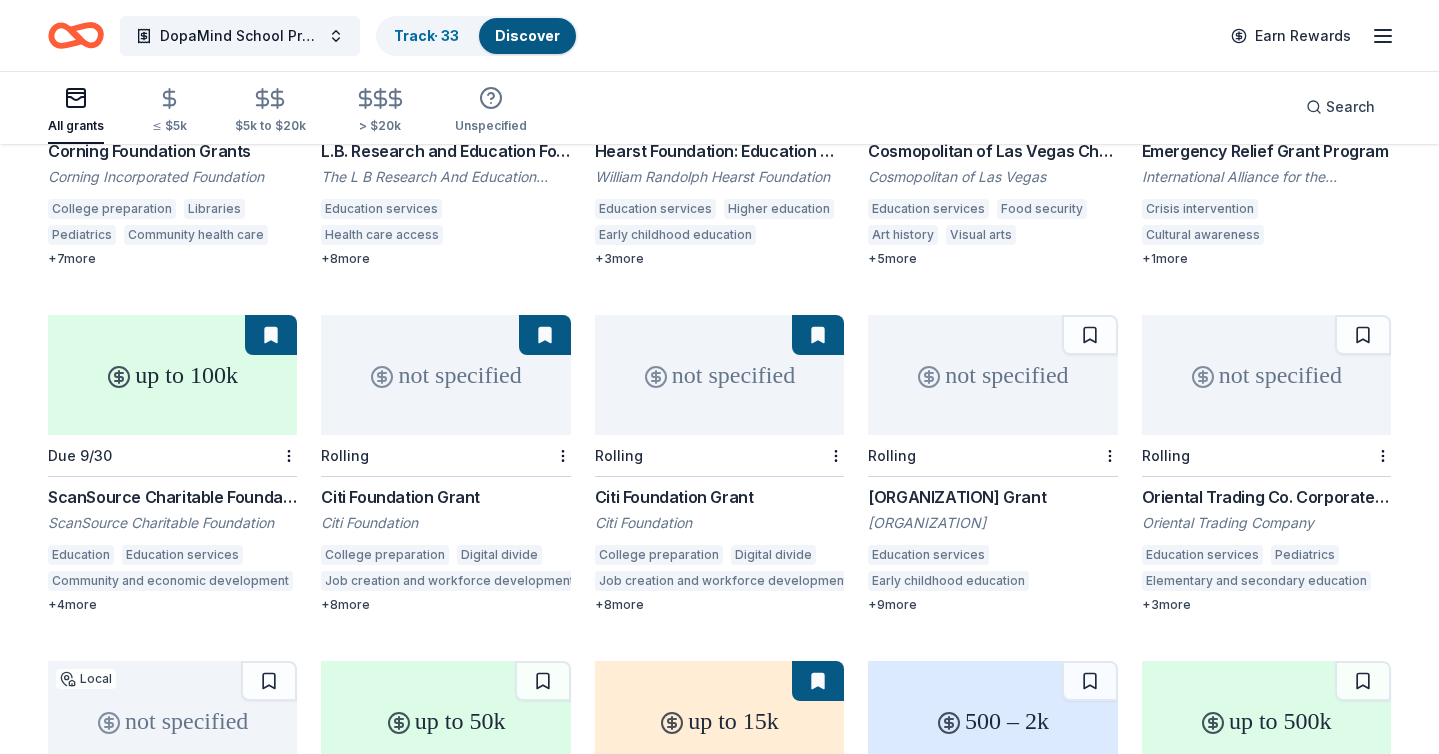 scroll, scrollTop: 2097, scrollLeft: 0, axis: vertical 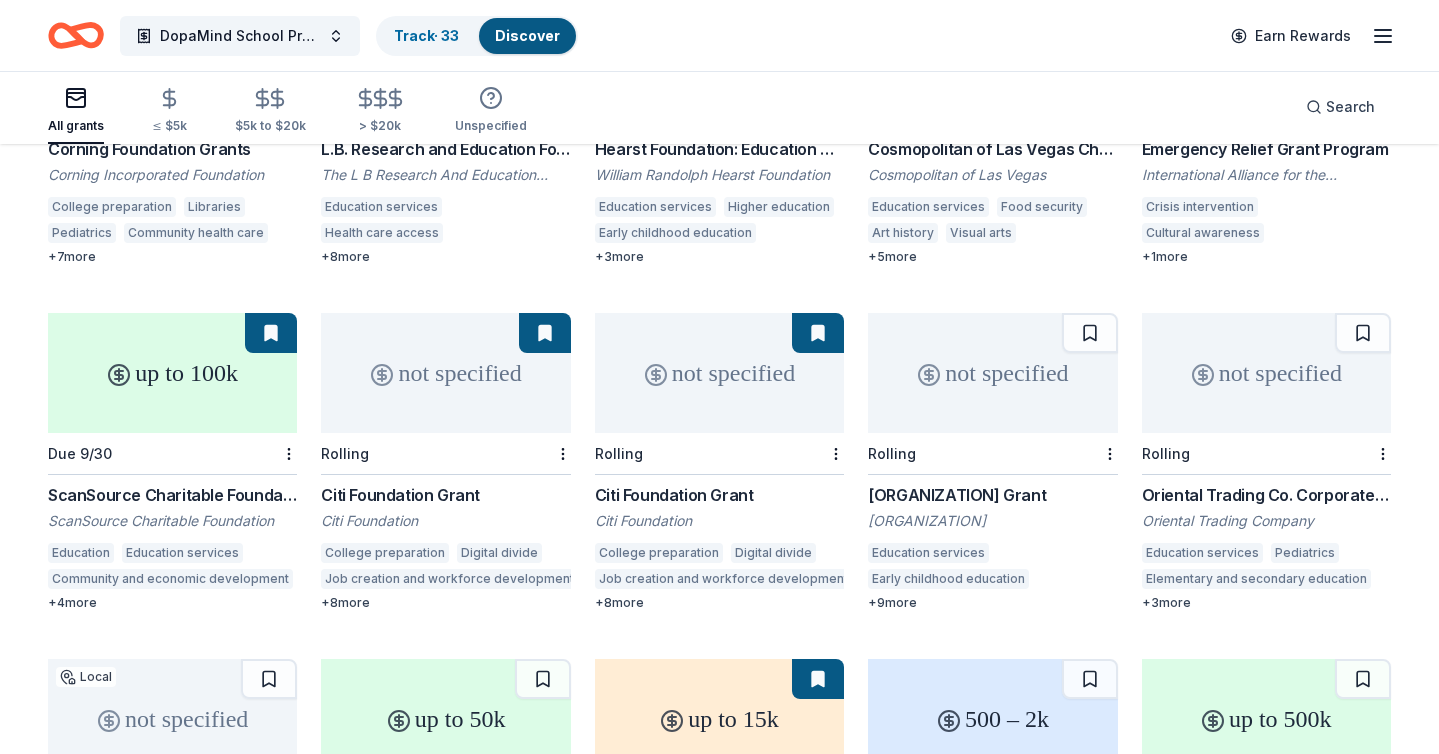 click on "Change Happens Foundation Grant" at bounding box center (992, 495) 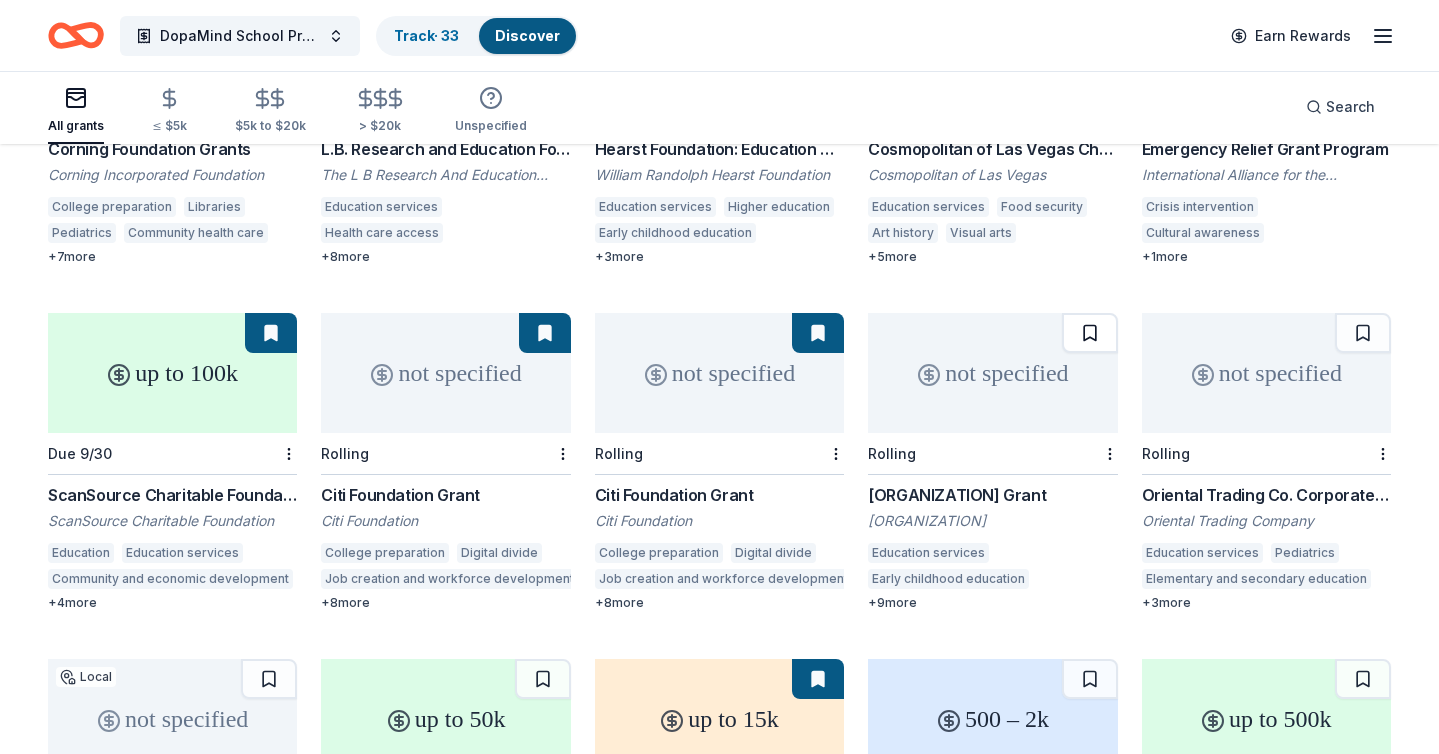 click at bounding box center [1090, 333] 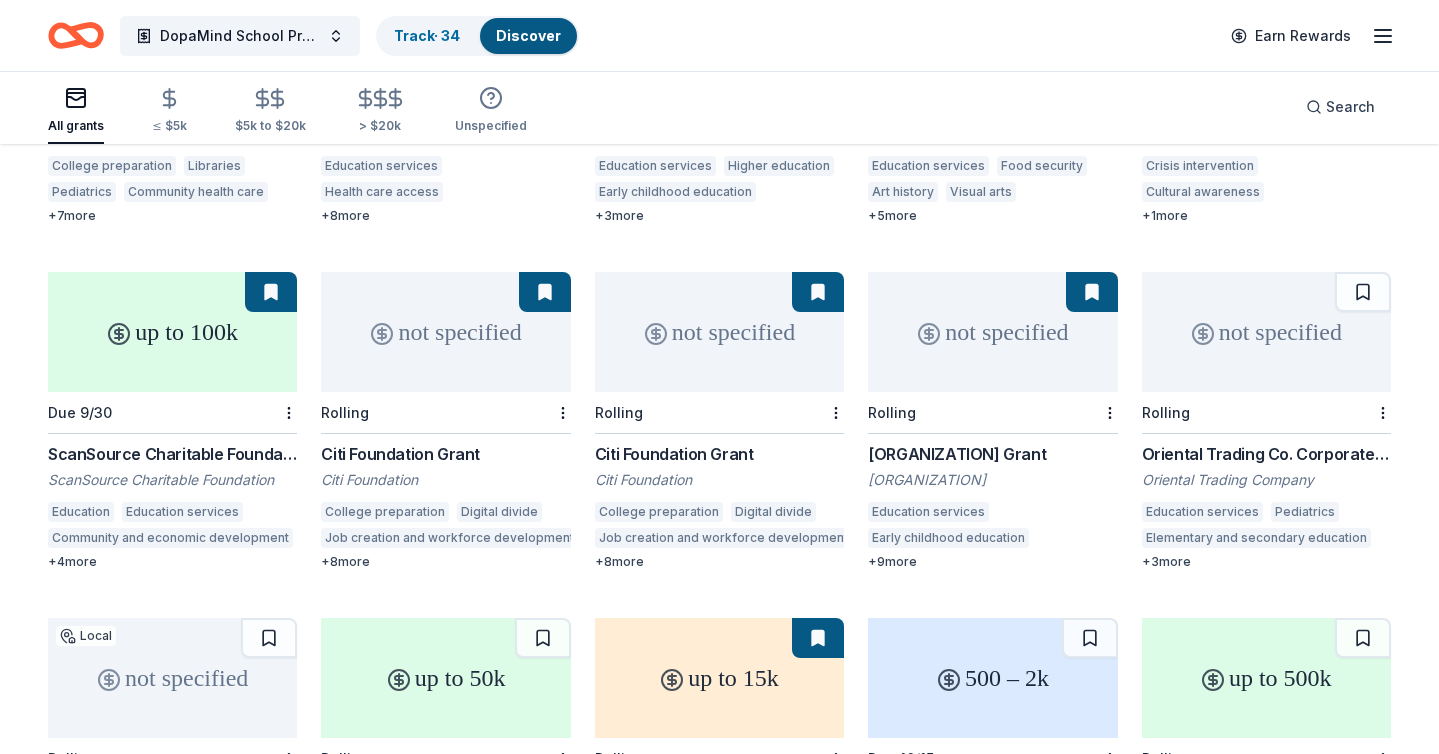 scroll, scrollTop: 2147, scrollLeft: 0, axis: vertical 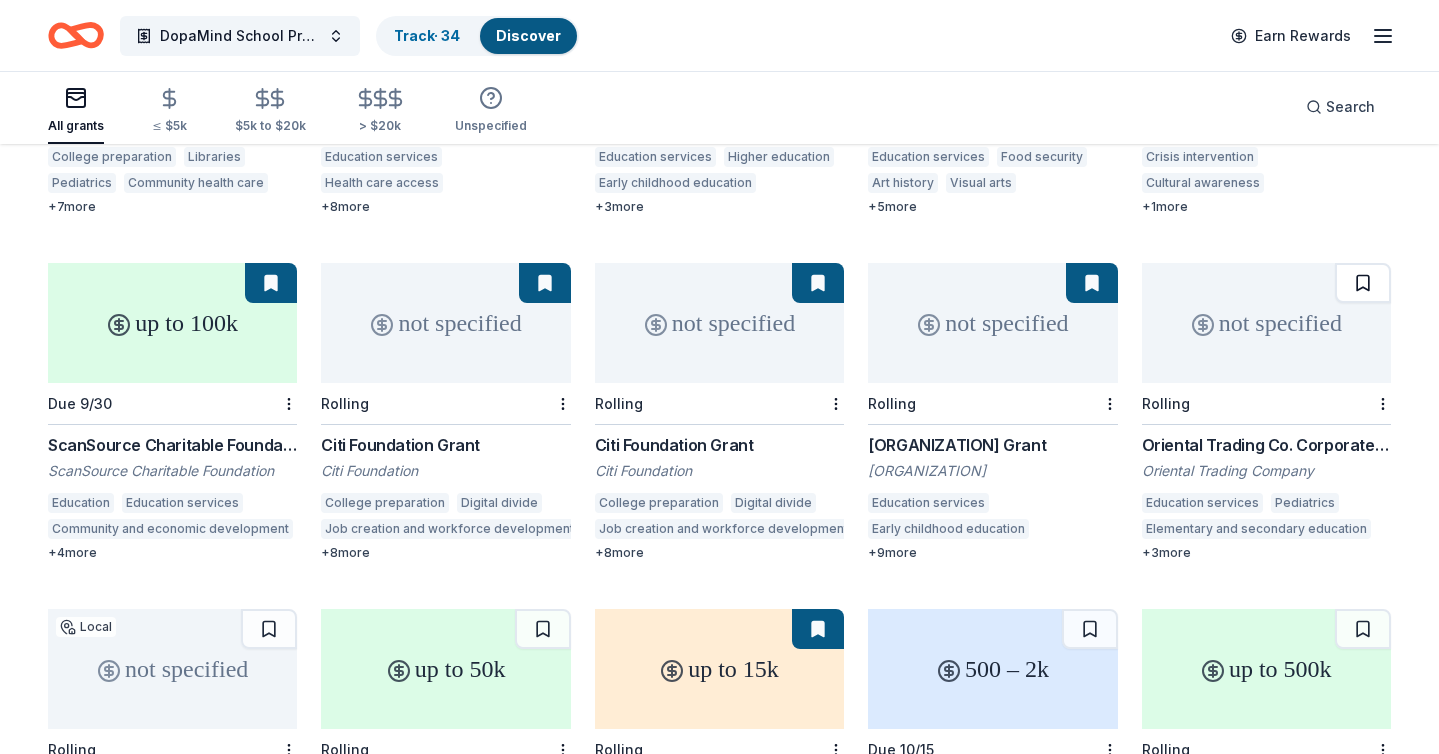 click at bounding box center [1363, 283] 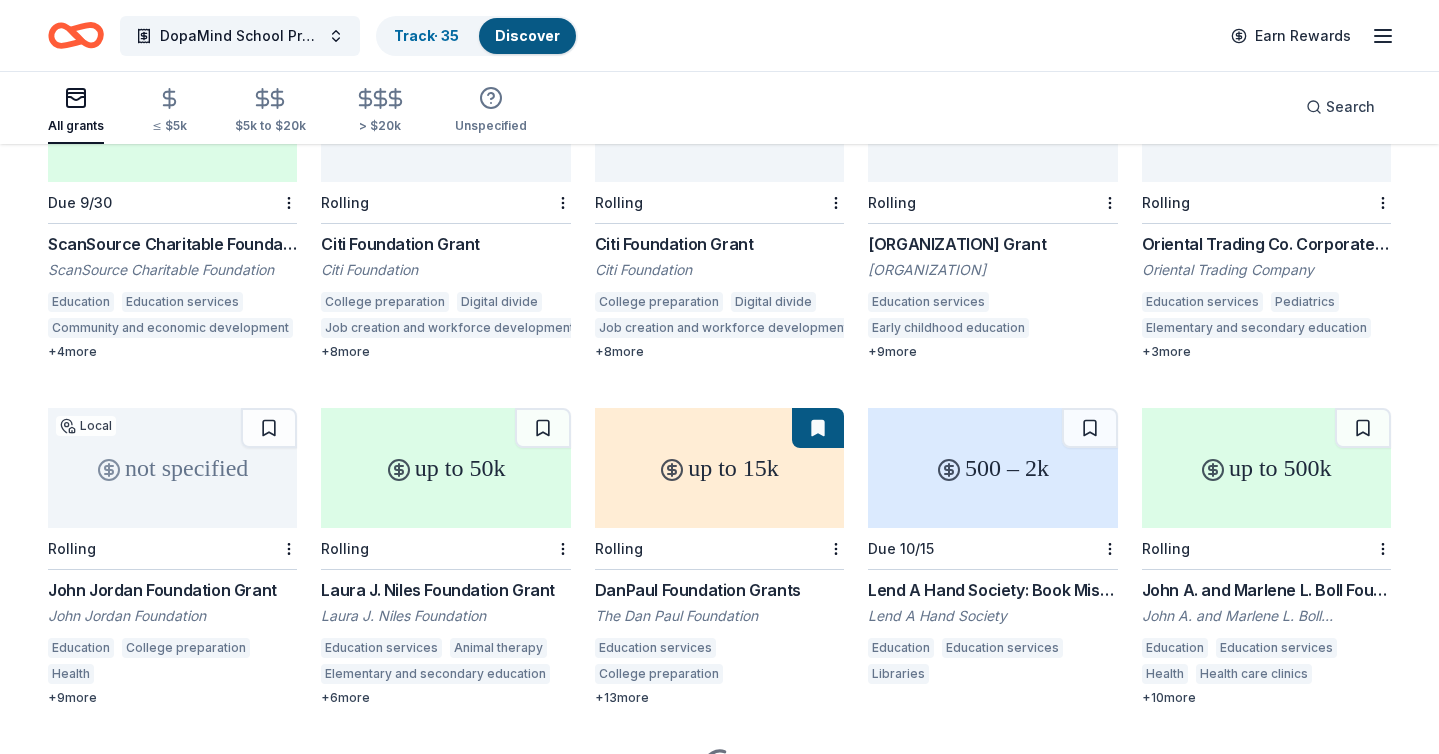 scroll, scrollTop: 2464, scrollLeft: 0, axis: vertical 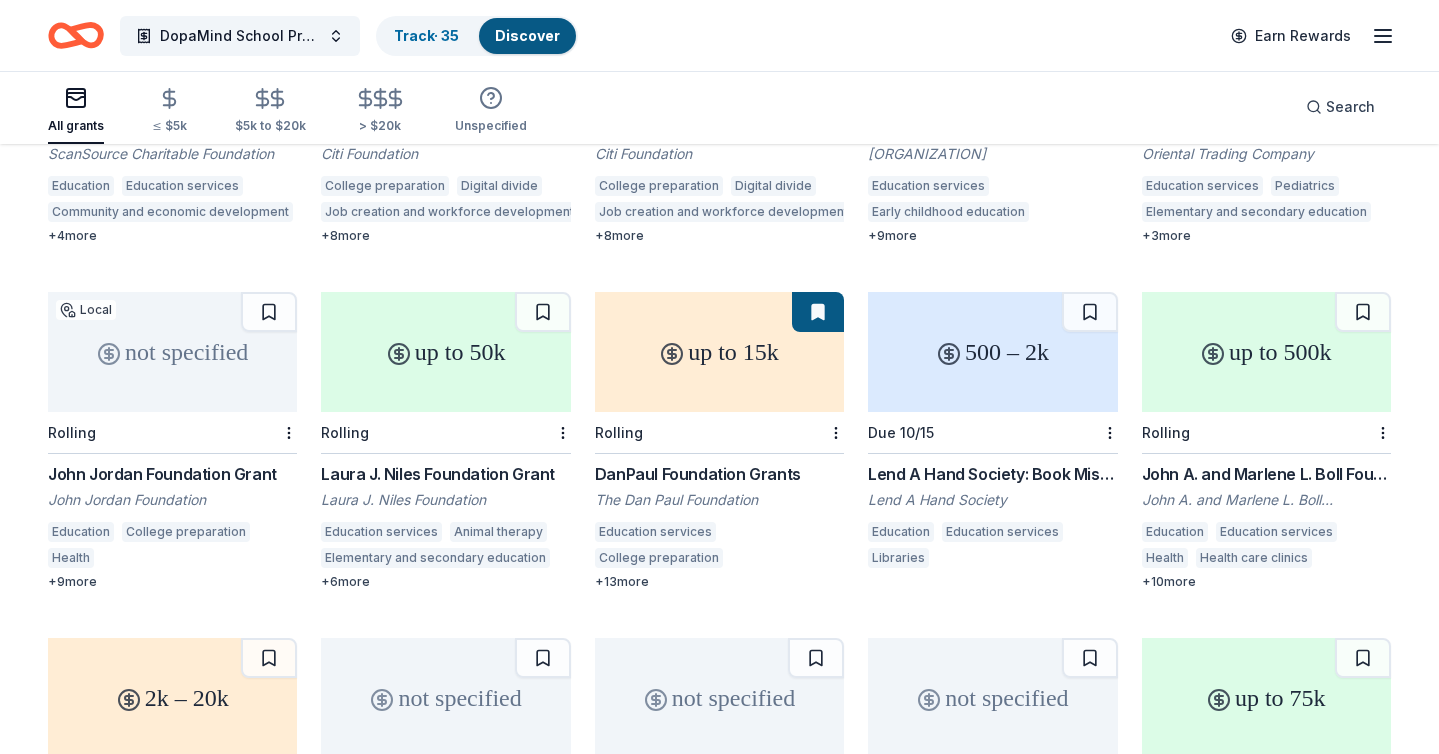 click on "John Jordan Foundation Grant" at bounding box center [172, 474] 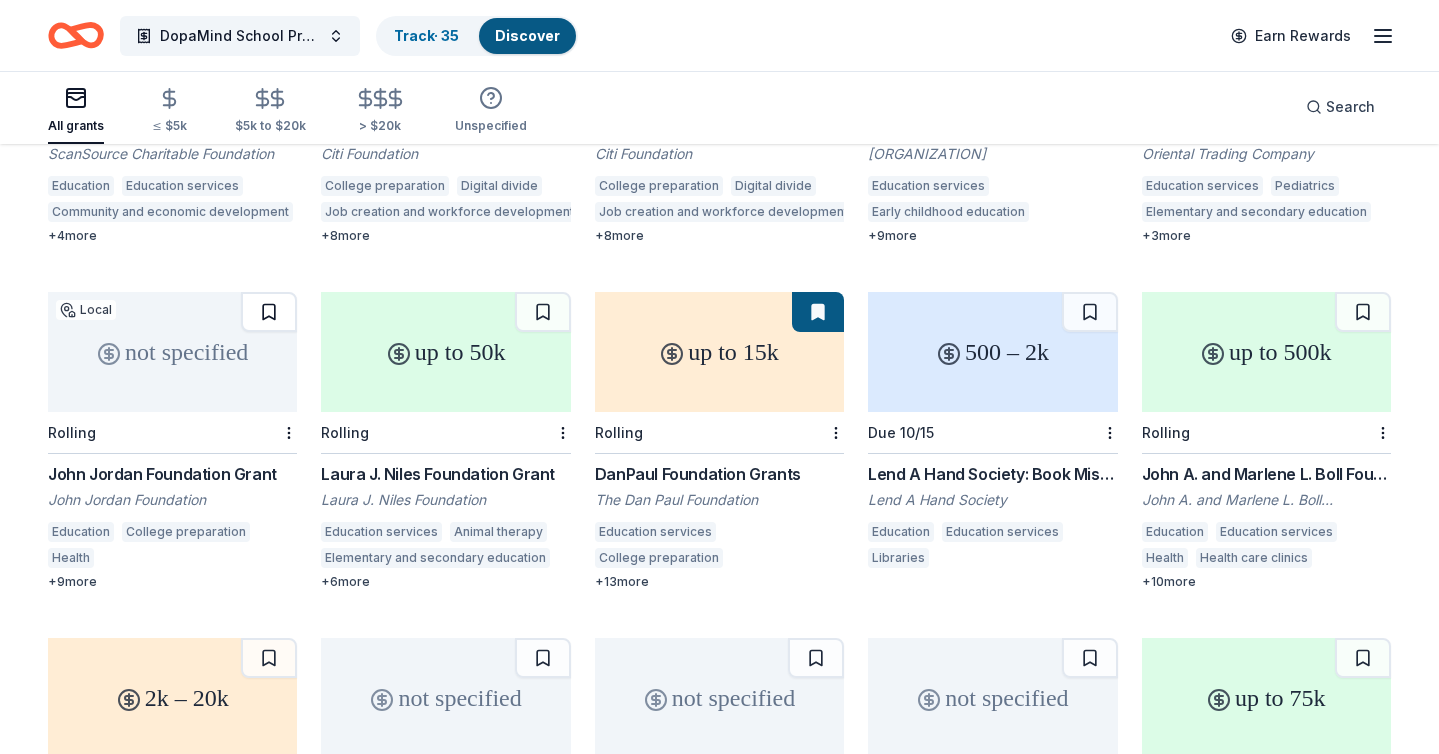 click at bounding box center (269, 312) 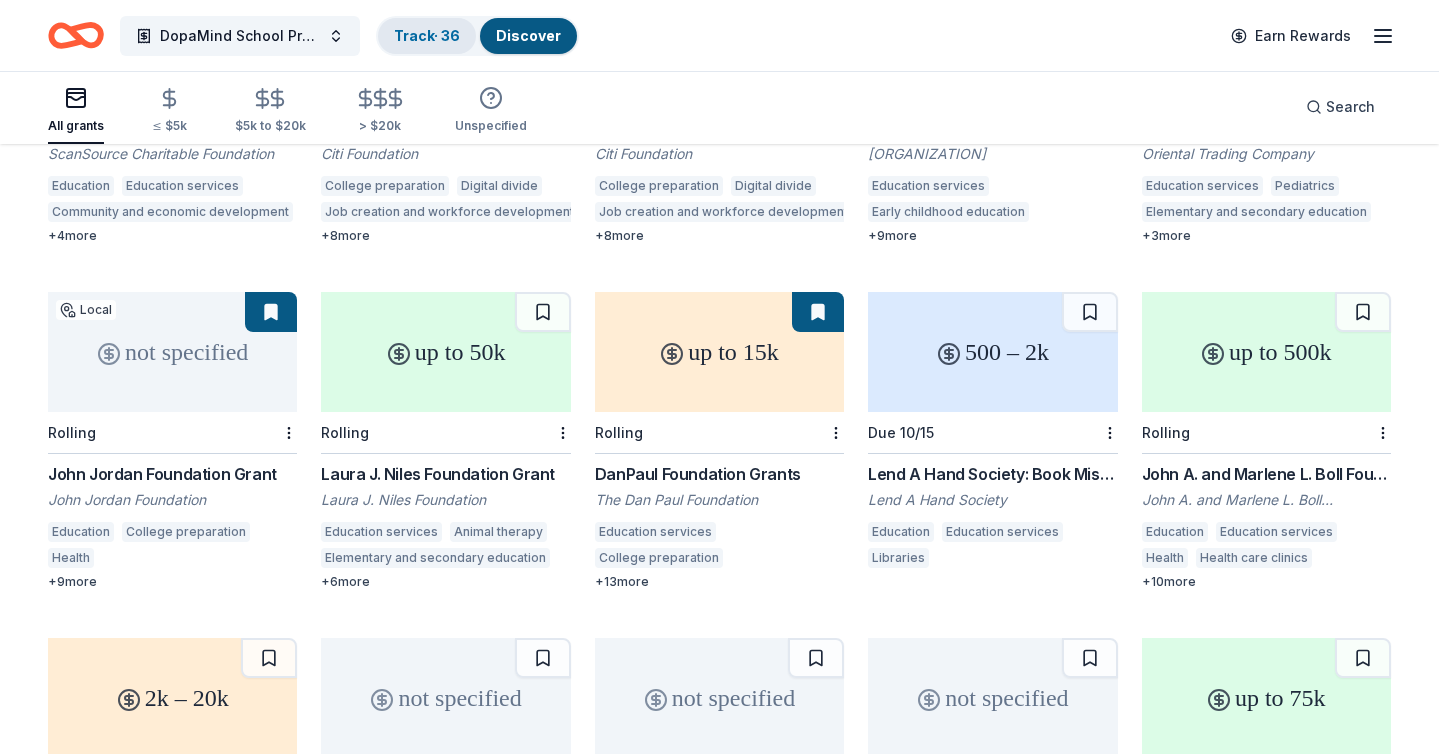click on "Track  · 36" at bounding box center (427, 35) 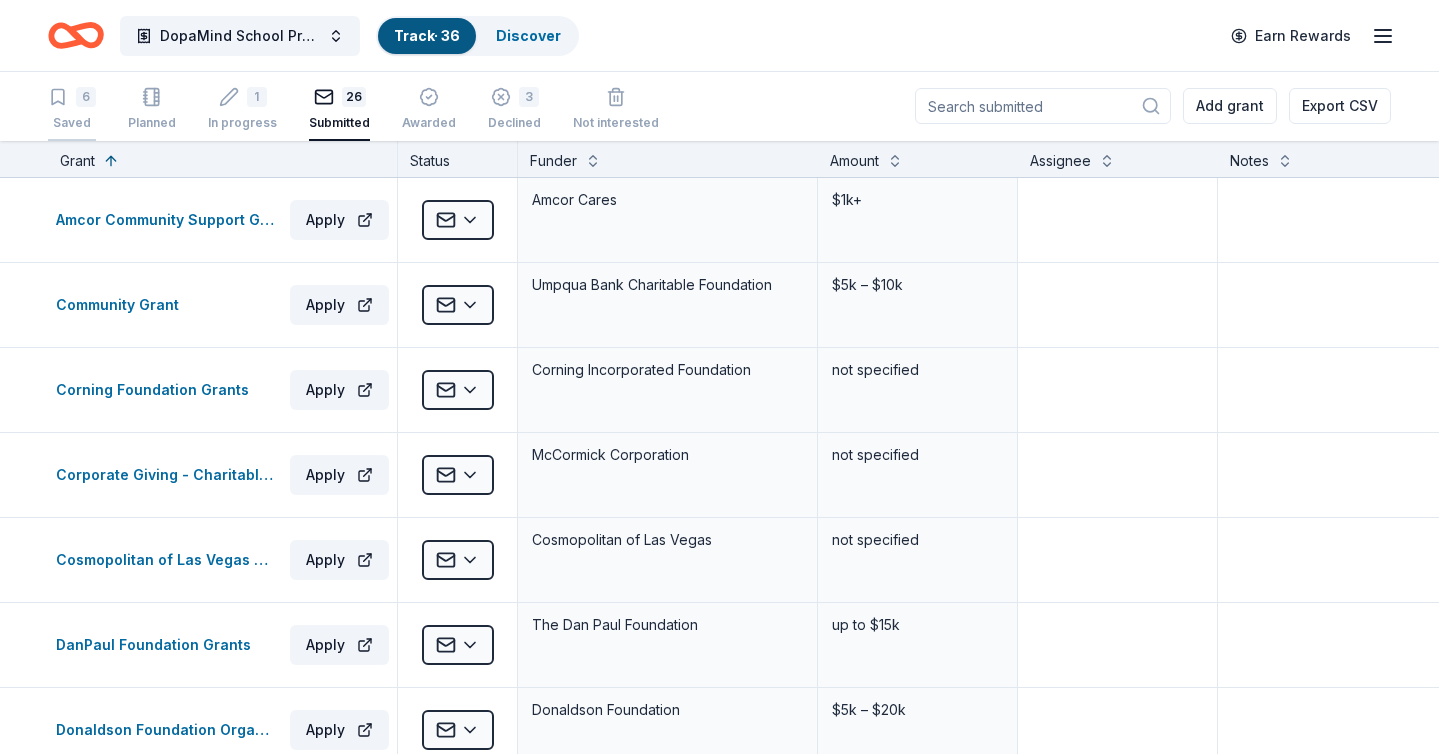 click on "6" at bounding box center [72, 97] 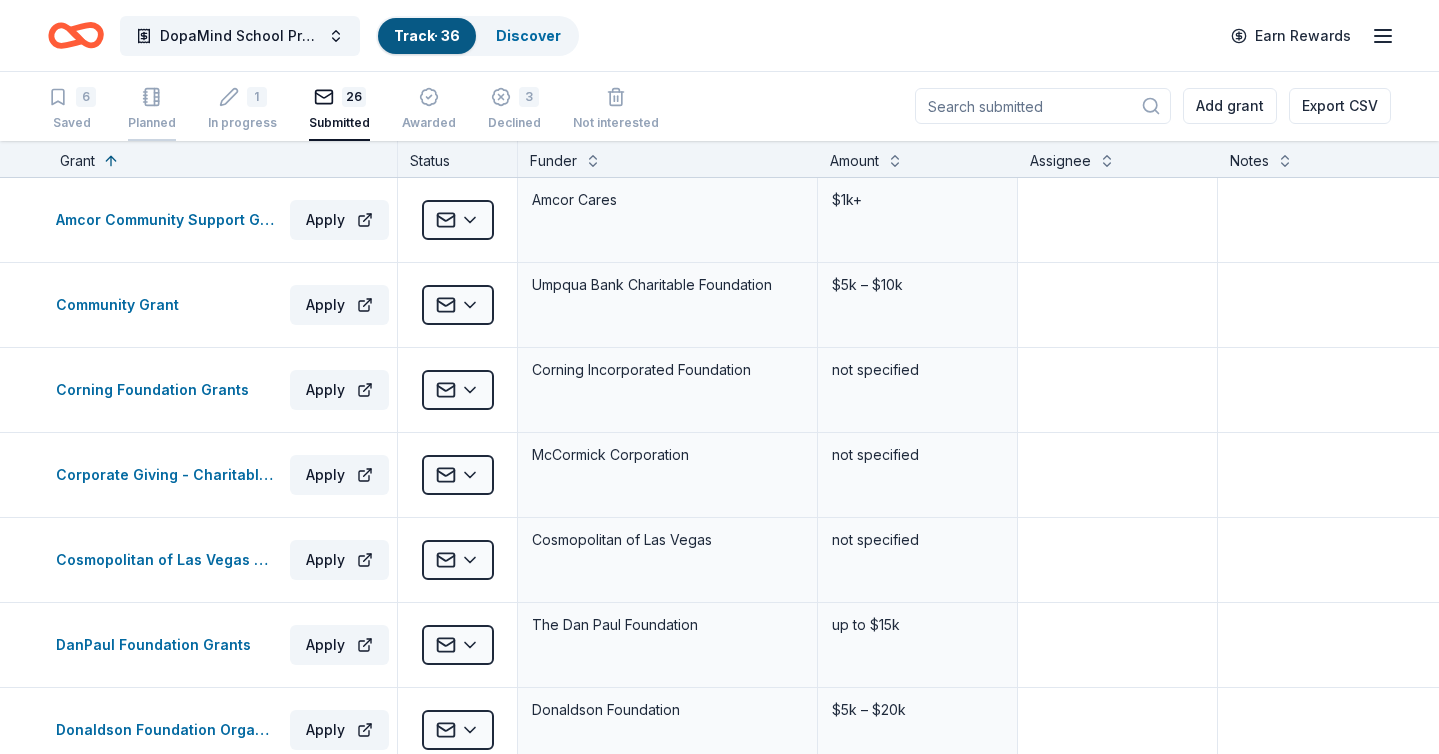 scroll, scrollTop: 0, scrollLeft: 0, axis: both 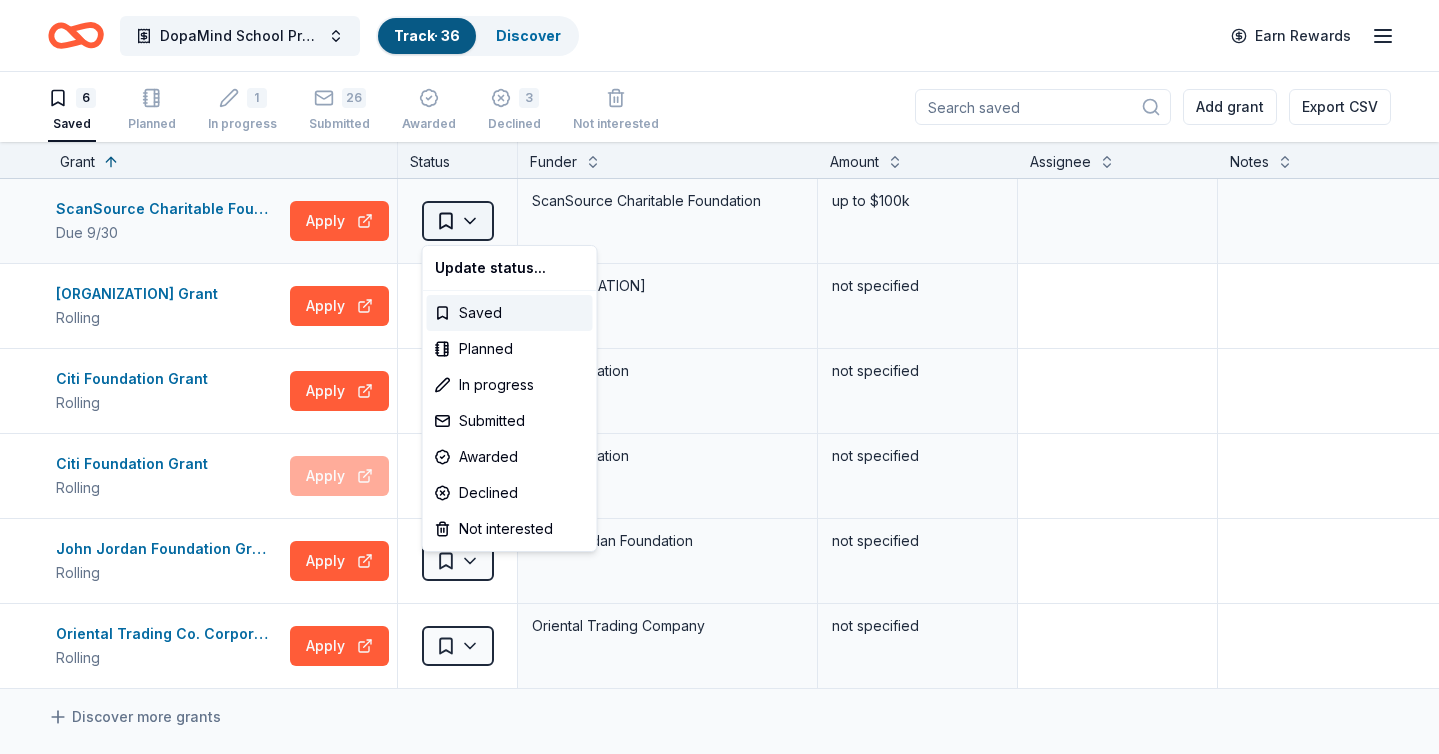 click on "DopaMind School Programs and Assemblies Track  · 36 Discover Earn Rewards 6 Saved Planned 1 In progress 26 Submitted Awarded 3 Declined Not interested Add grant Export CSV Grant Status Funder Amount Assignee Notes ScanSource Charitable Foundation Grant Due 9/30 Apply Saved ScanSource Charitable Foundation up to $100k Change Happens Foundation Grant Rolling Apply Saved Change Happens Foundation not specified Citi Foundation Grant Rolling Apply Saved Citi Foundation not specified Citi Foundation Grant Rolling Apply Saved Citi Foundation not specified John Jordan Foundation Grant Rolling Apply Saved John Jordan Foundation not specified Oriental Trading Co. Corporate Giving Program Rolling Apply Saved Oriental Trading Company not specified   Discover more grants Saved Update status... Saved Planned In progress Submitted Awarded Declined Not interested" at bounding box center [719, 377] 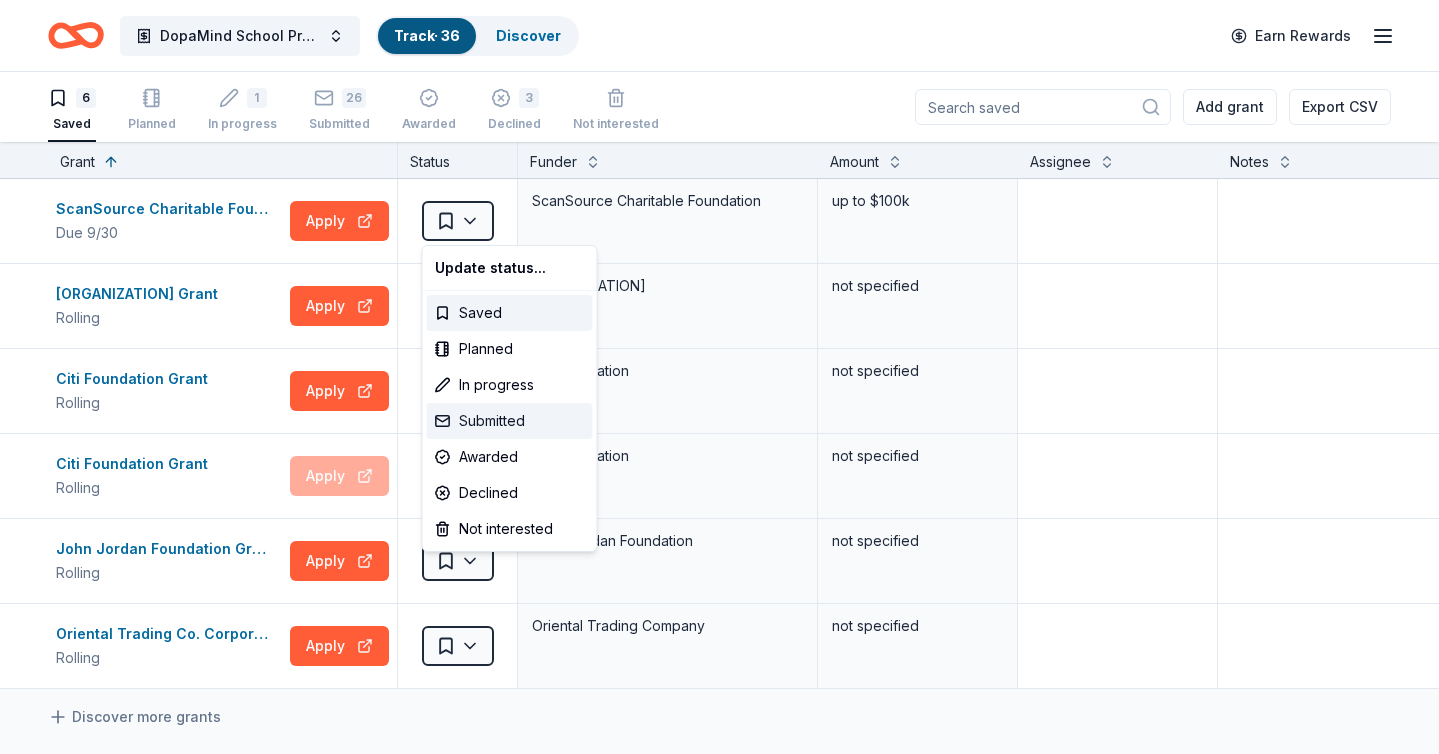 click on "Submitted" at bounding box center [510, 421] 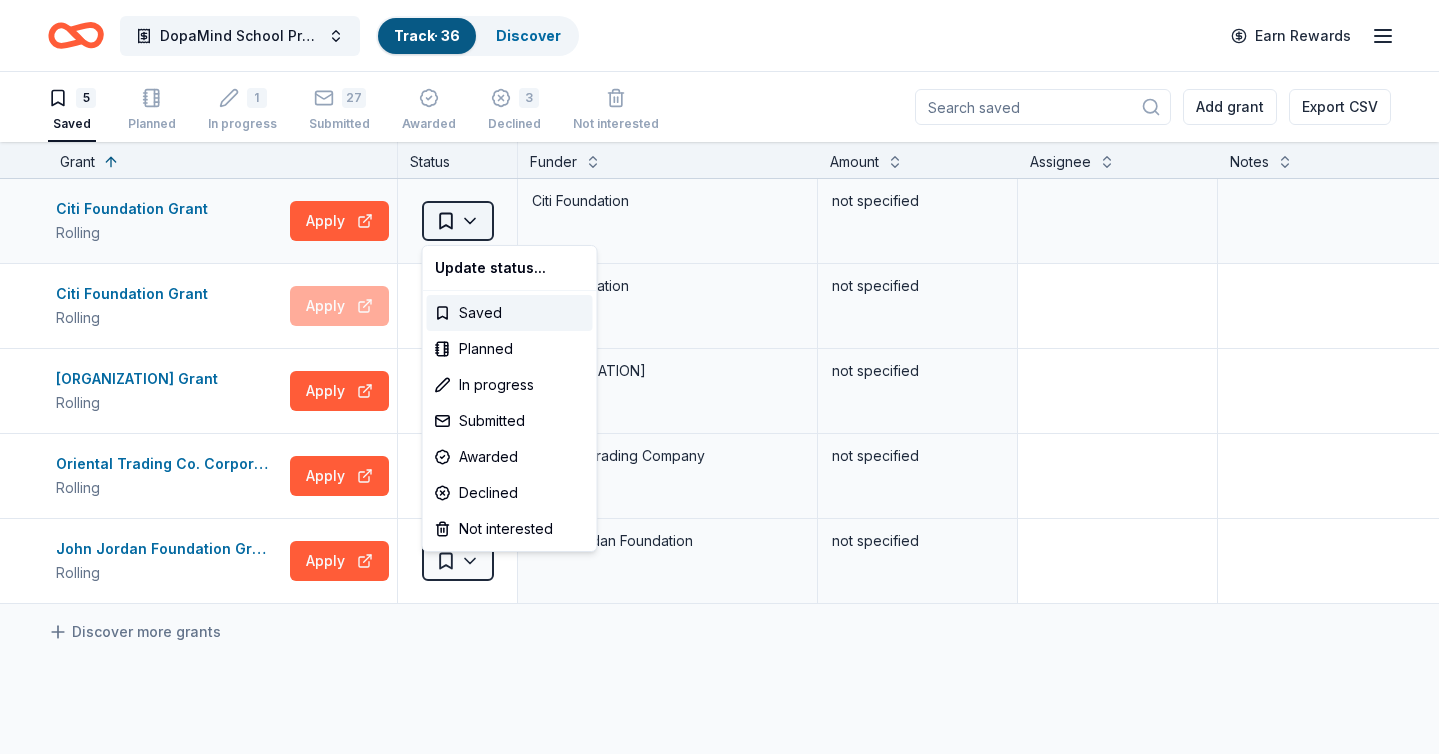 click on "DopaMind School Programs and Assemblies Track  · 36 Discover Earn Rewards 5 Saved Planned 1 In progress 27 Submitted Awarded 3 Declined Not interested Add grant Export CSV Grant Status Funder Amount Assignee Notes Citi Foundation Grant Rolling Apply Saved Citi Foundation not specified Citi Foundation Grant Rolling Apply Saved Citi Foundation not specified Change Happens Foundation Grant Rolling Apply Saved Change Happens Foundation not specified Oriental Trading Co. Corporate Giving Program Rolling Apply Saved Oriental Trading Company not specified John Jordan Foundation Grant Rolling Apply Saved John Jordan Foundation not specified   Discover more grants Saved Update status... Saved Planned In progress Submitted Awarded Declined Not interested" at bounding box center [719, 377] 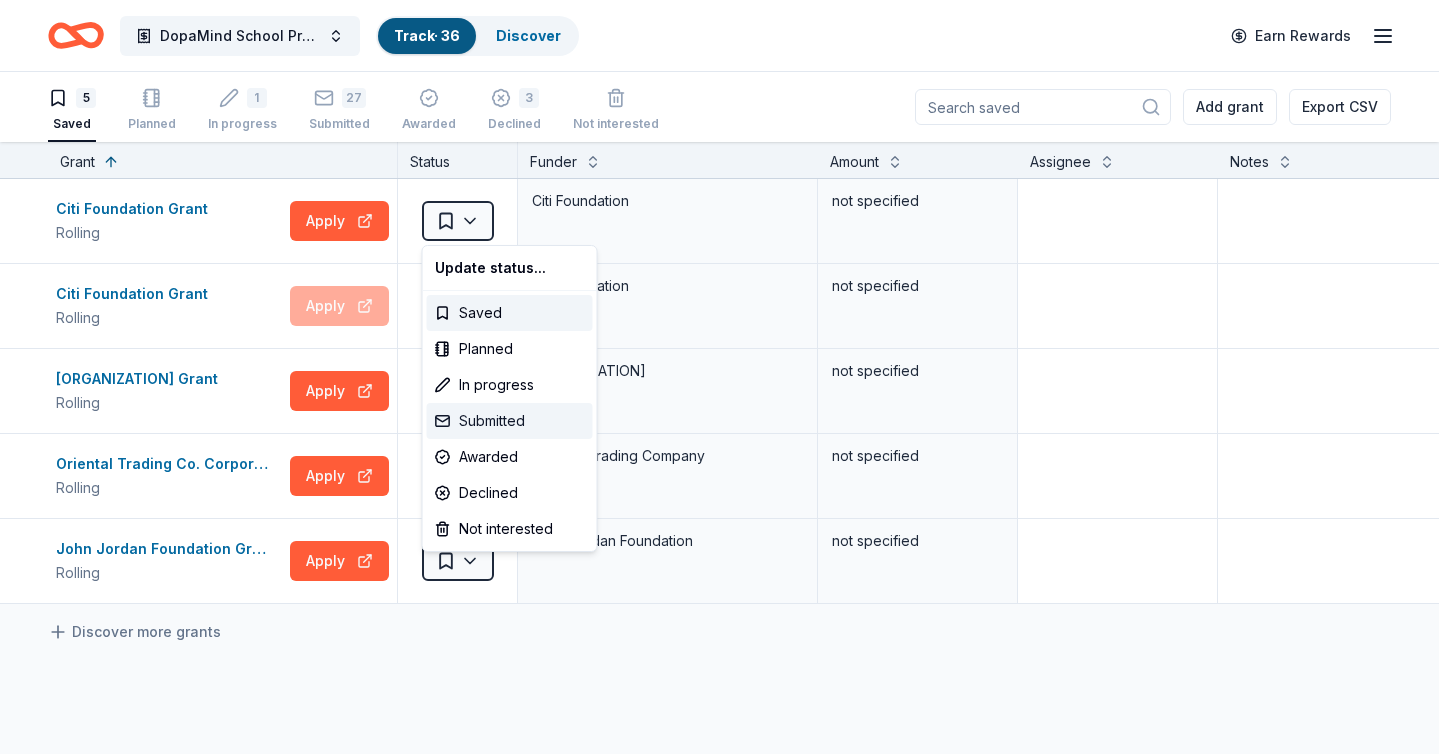 click on "Submitted" at bounding box center (510, 421) 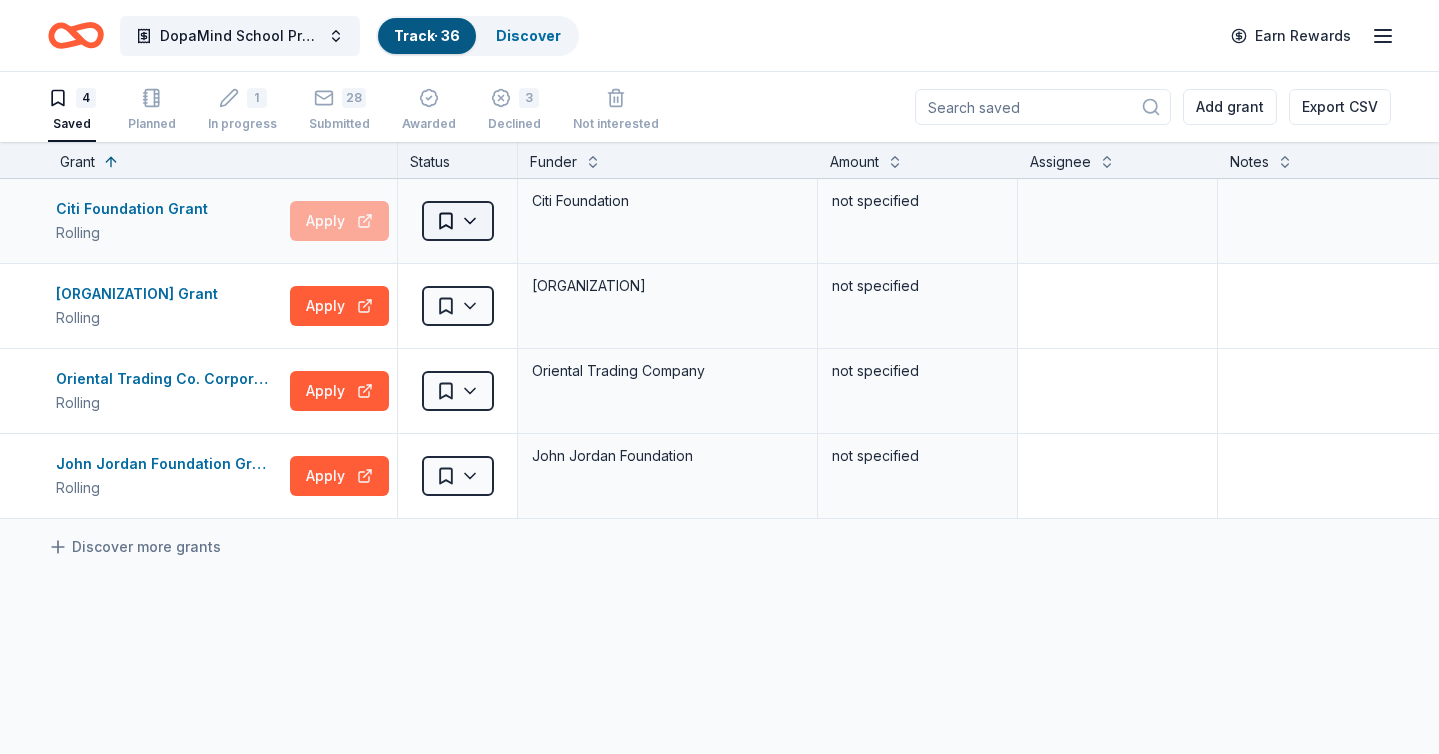 click on "DopaMind School Programs and Assemblies Track  · 36 Discover Earn Rewards 4 Saved Planned 1 In progress 28 Submitted Awarded 3 Declined Not interested Add grant Export CSV Grant Status Funder Amount Assignee Notes Citi Foundation Grant Rolling Apply Saved Citi Foundation not specified Change Happens Foundation Grant Rolling Apply Saved Change Happens Foundation not specified Oriental Trading Co. Corporate Giving Program Rolling Apply Saved Oriental Trading Company not specified John Jordan Foundation Grant Rolling Apply Saved John Jordan Foundation not specified   Discover more grants Saved" at bounding box center (719, 377) 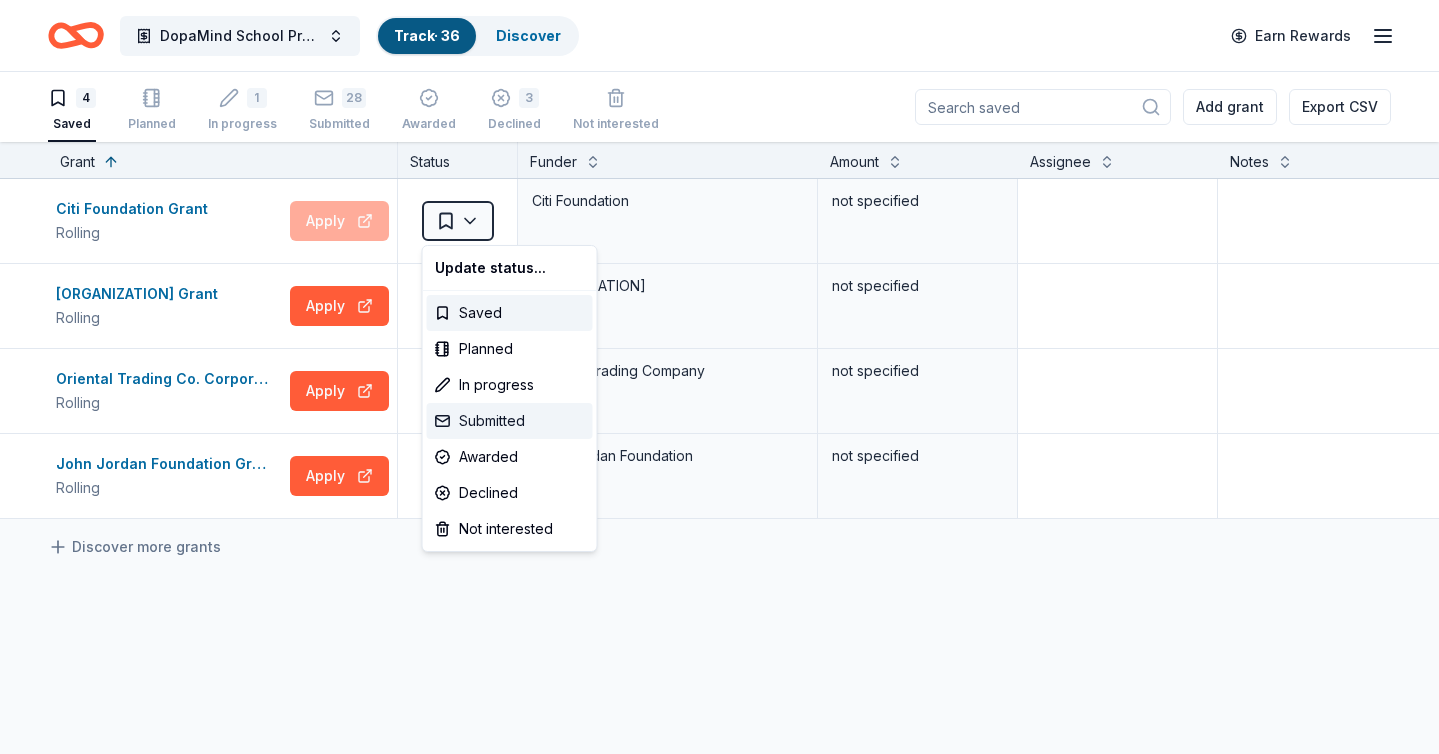 click on "Submitted" at bounding box center (510, 421) 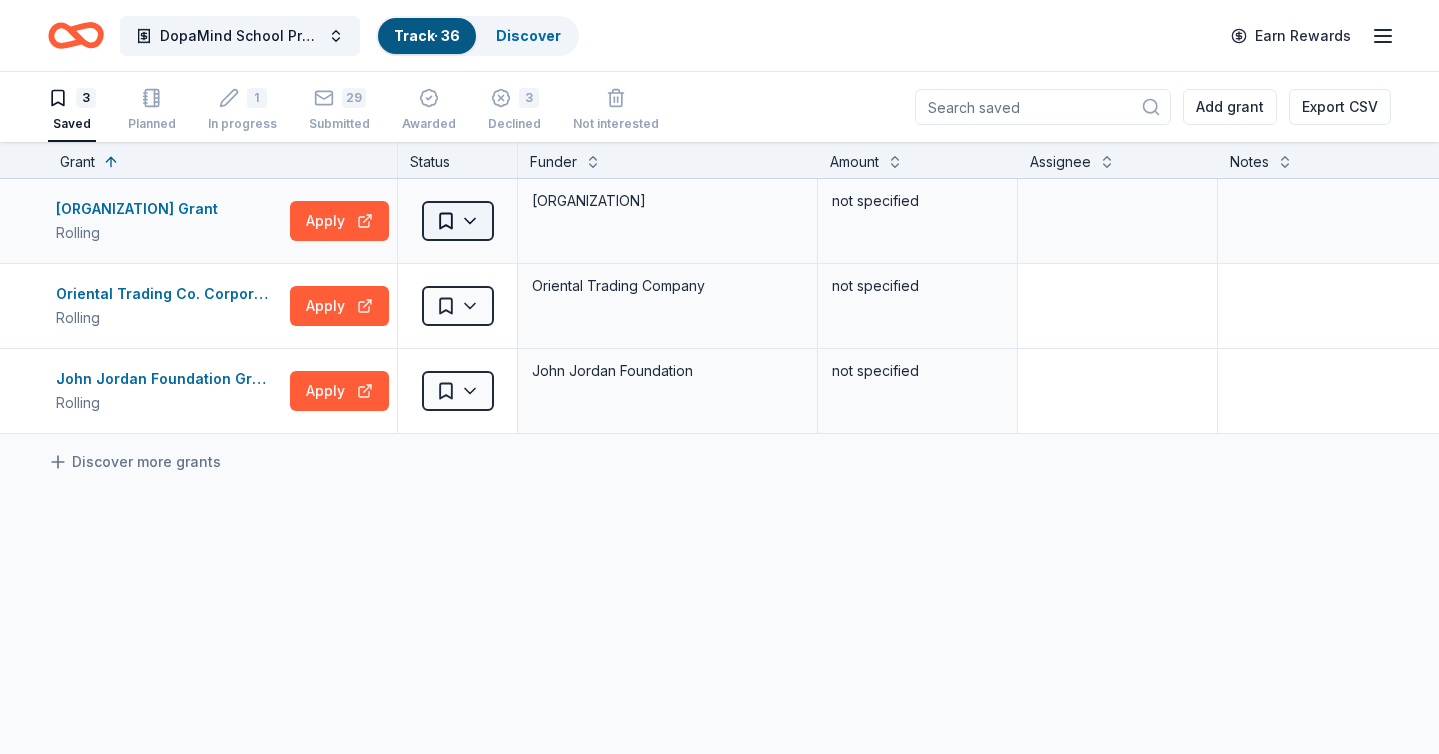 click on "DopaMind School Programs and Assemblies Track  · 36 Discover Earn Rewards 3 Saved Planned 1 In progress 29 Submitted Awarded 3 Declined Not interested Add grant Export CSV Grant Status Funder Amount Assignee Notes Change Happens Foundation Grant Rolling Apply Saved Change Happens Foundation not specified Oriental Trading Co. Corporate Giving Program Rolling Apply Saved Oriental Trading Company not specified John Jordan Foundation Grant Rolling Apply Saved John Jordan Foundation not specified   Discover more grants Saved" at bounding box center [719, 377] 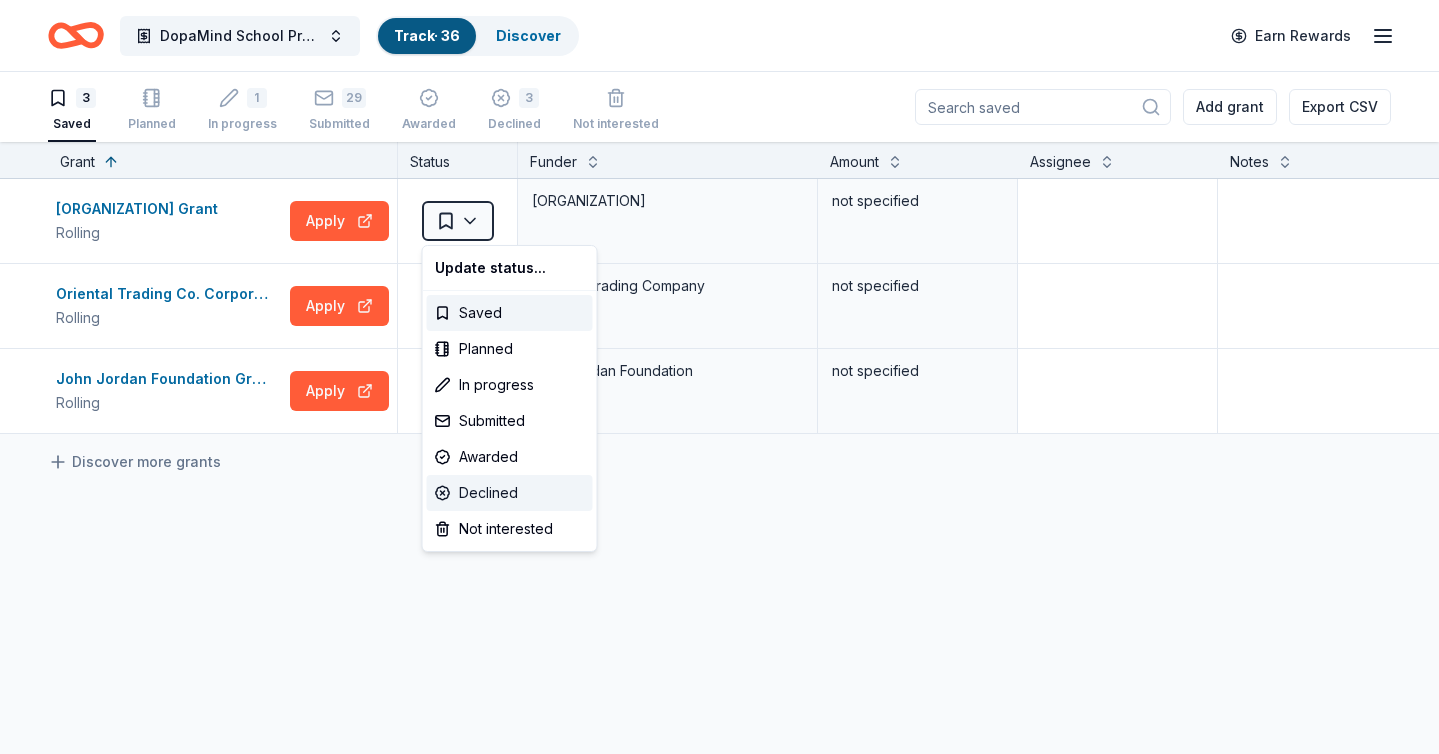 click on "Declined" at bounding box center (510, 493) 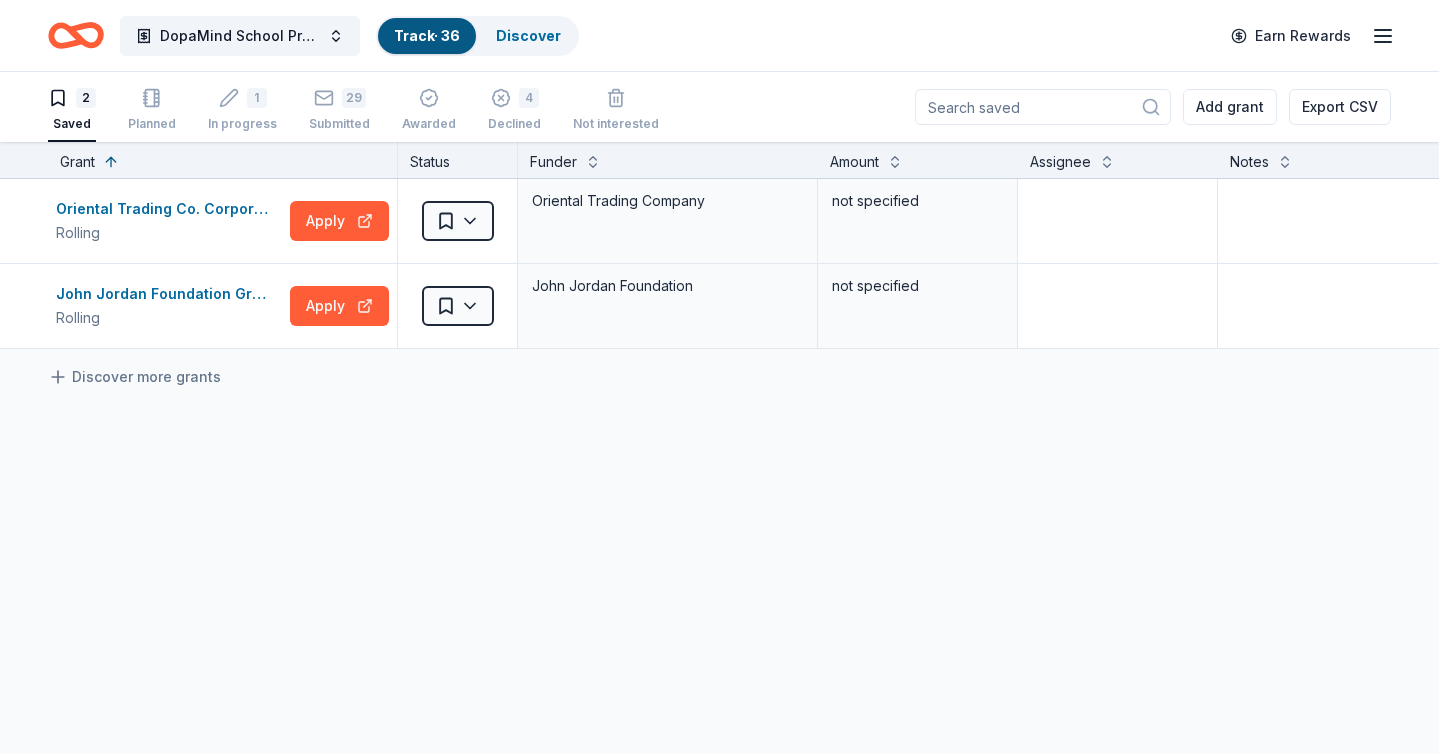 click on "DopaMind School Programs and Assemblies Track  · 36 Discover Earn Rewards 2 Saved Planned 1 In progress 29 Submitted Awarded 4 Declined Not interested Add grant Export CSV Grant Status Funder Amount Assignee Notes Oriental Trading Co. Corporate Giving Program Rolling Apply Saved Oriental Trading Company not specified John Jordan Foundation Grant Rolling Apply Saved John Jordan Foundation not specified   Discover more grants Saved" at bounding box center [719, 377] 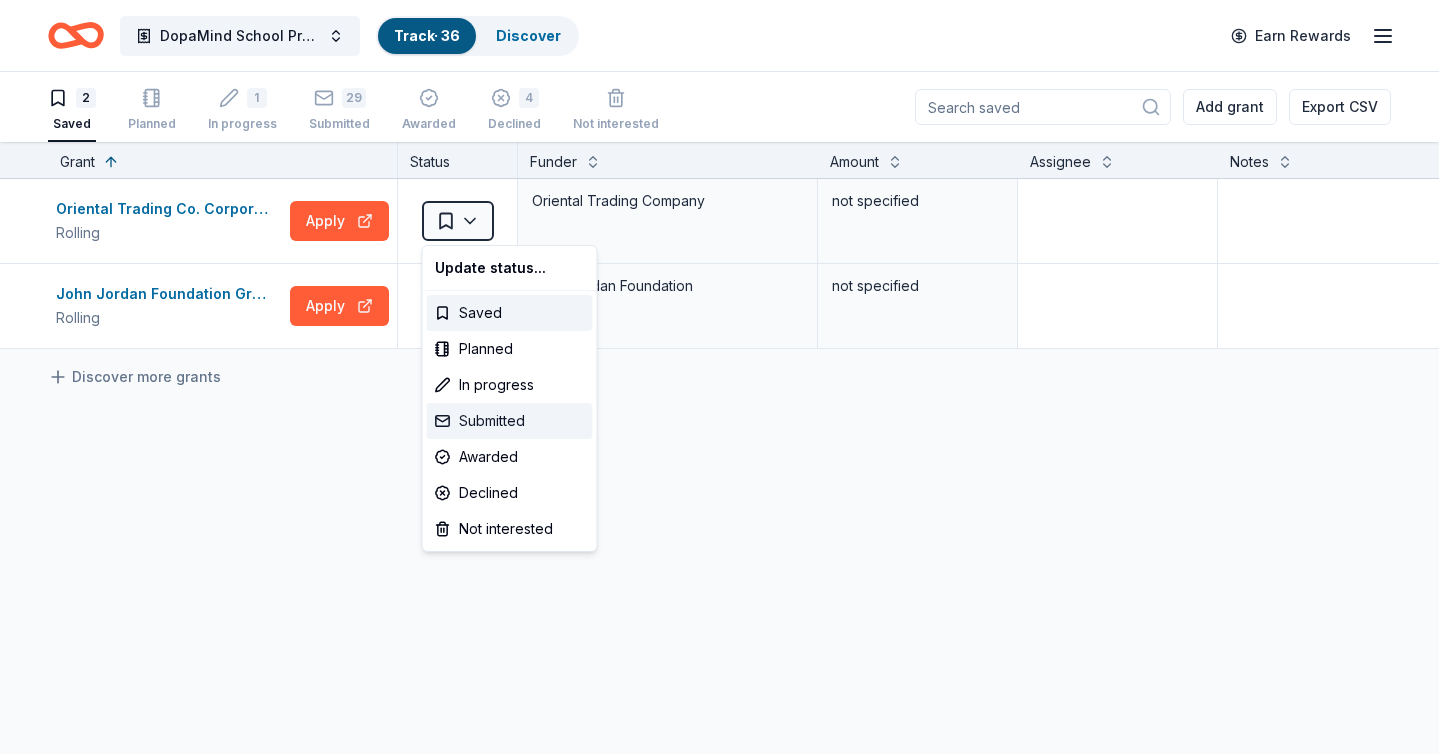 click on "Submitted" at bounding box center [510, 421] 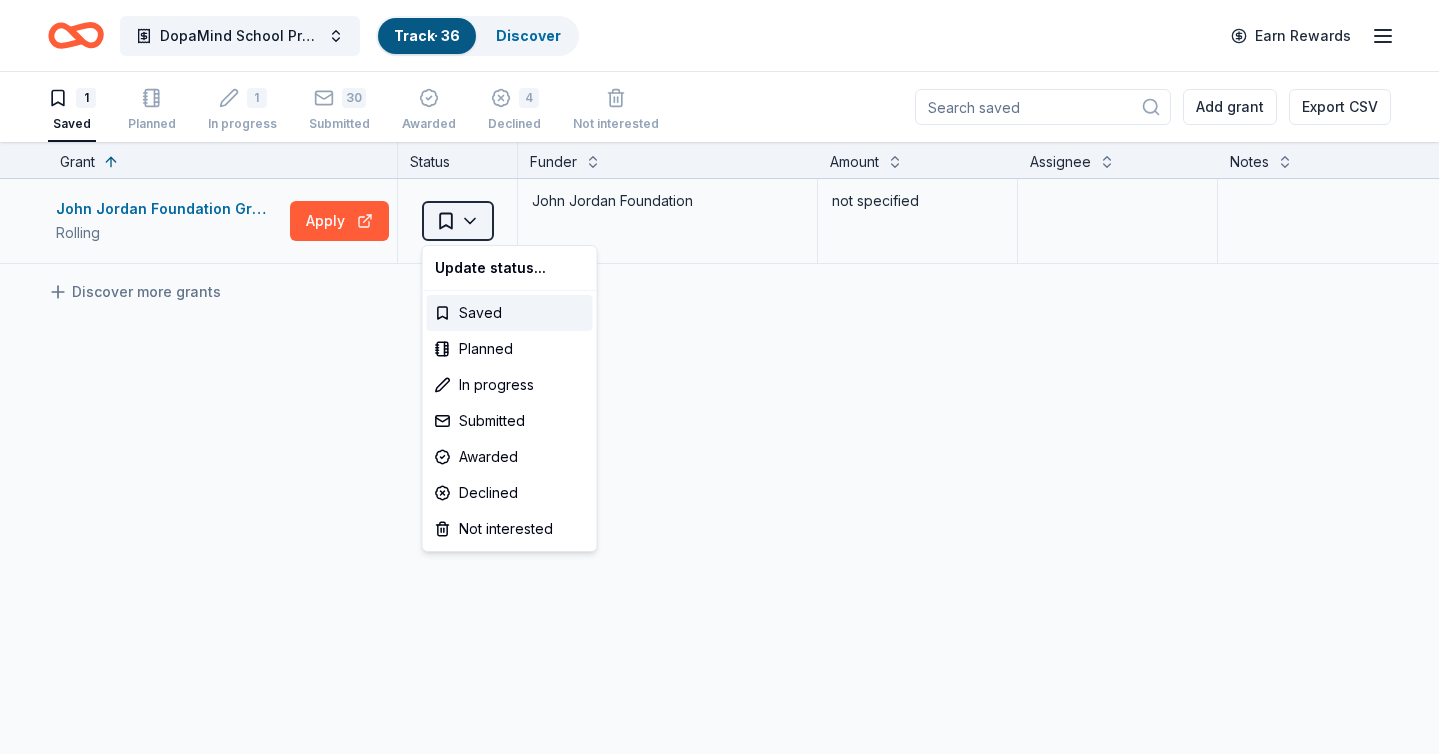 click on "DopaMind School Programs and Assemblies Track  · 36 Discover Earn Rewards 1 Saved Planned 1 In progress 30 Submitted Awarded 4 Declined Not interested Add grant Export CSV Grant Status Funder Amount Assignee Notes John Jordan Foundation Grant Rolling Apply Saved John Jordan Foundation not specified   Discover more grants Saved Update status... Saved Planned In progress Submitted Awarded Declined Not interested" at bounding box center [719, 377] 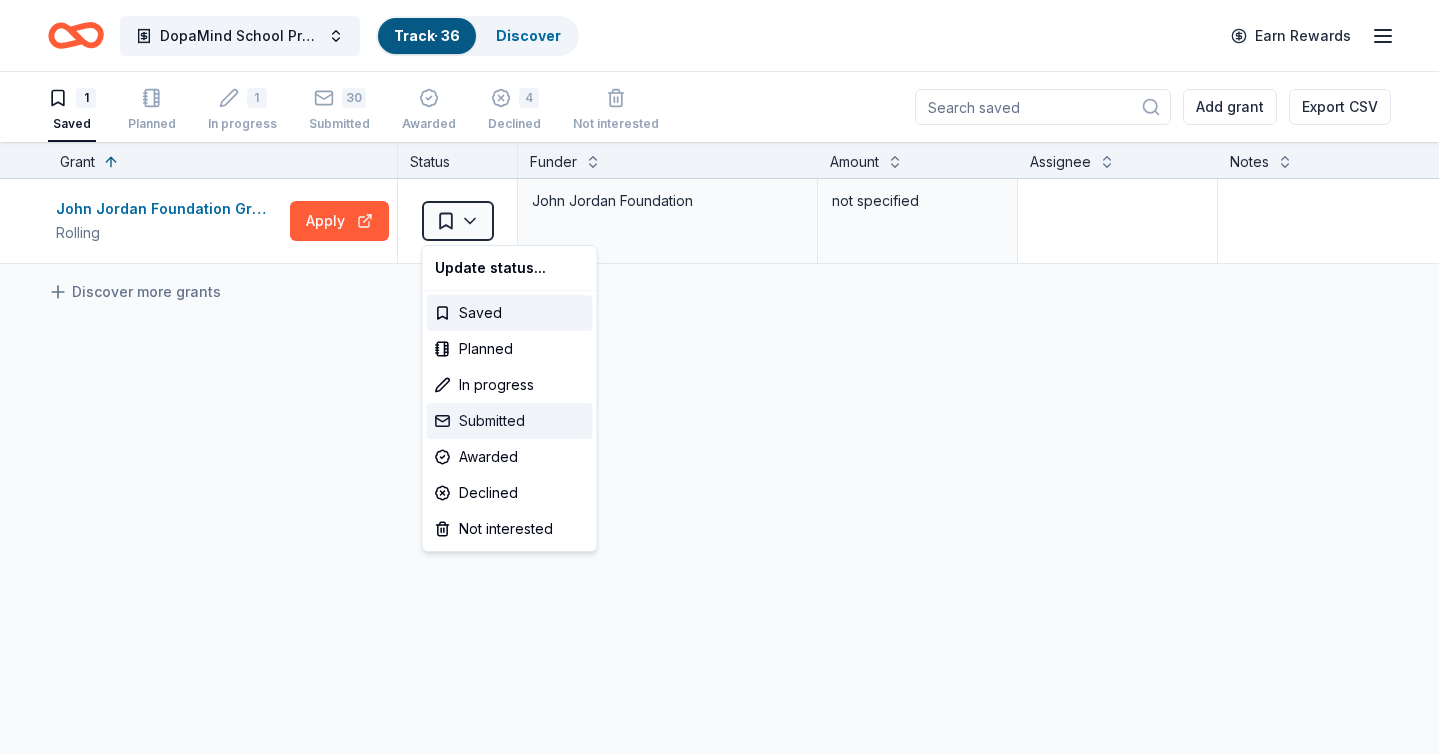 click on "Submitted" at bounding box center (510, 421) 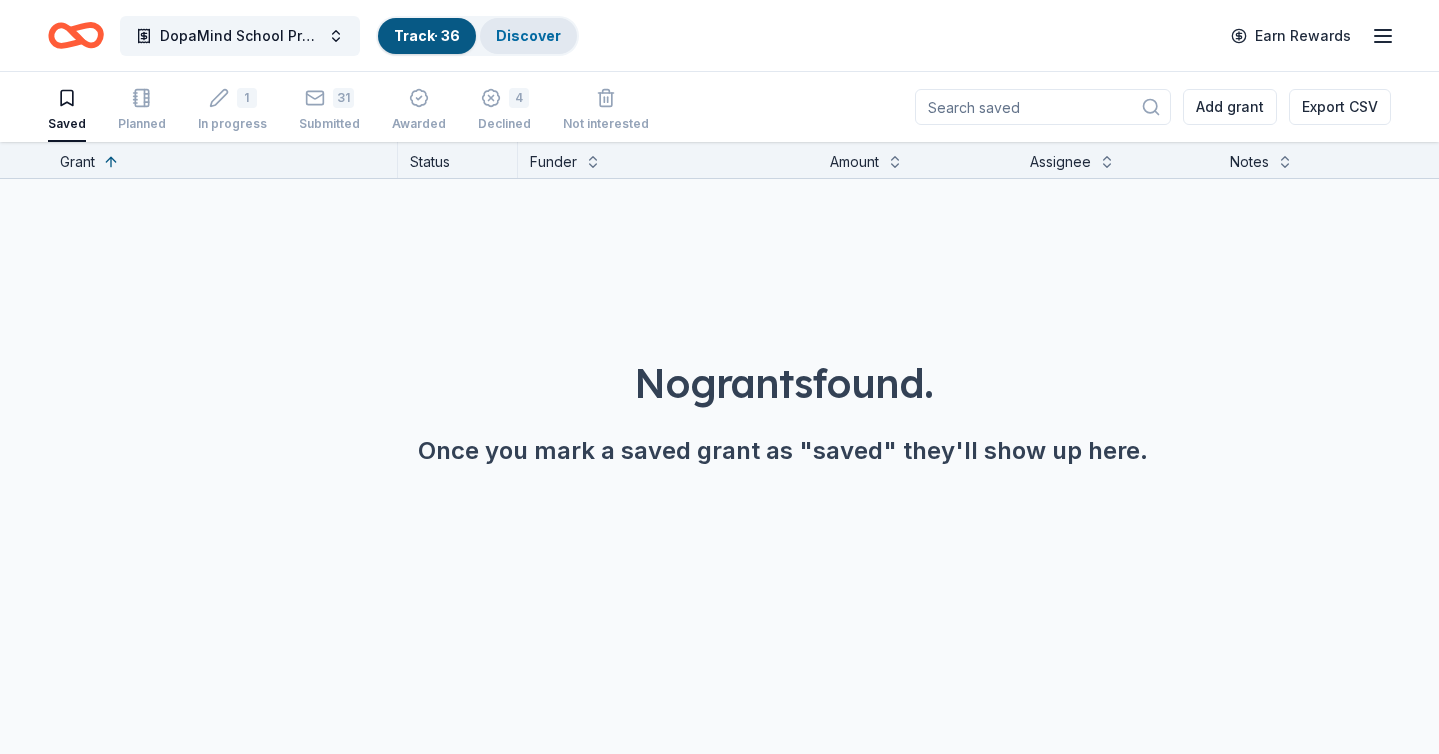 click on "Discover" at bounding box center [528, 35] 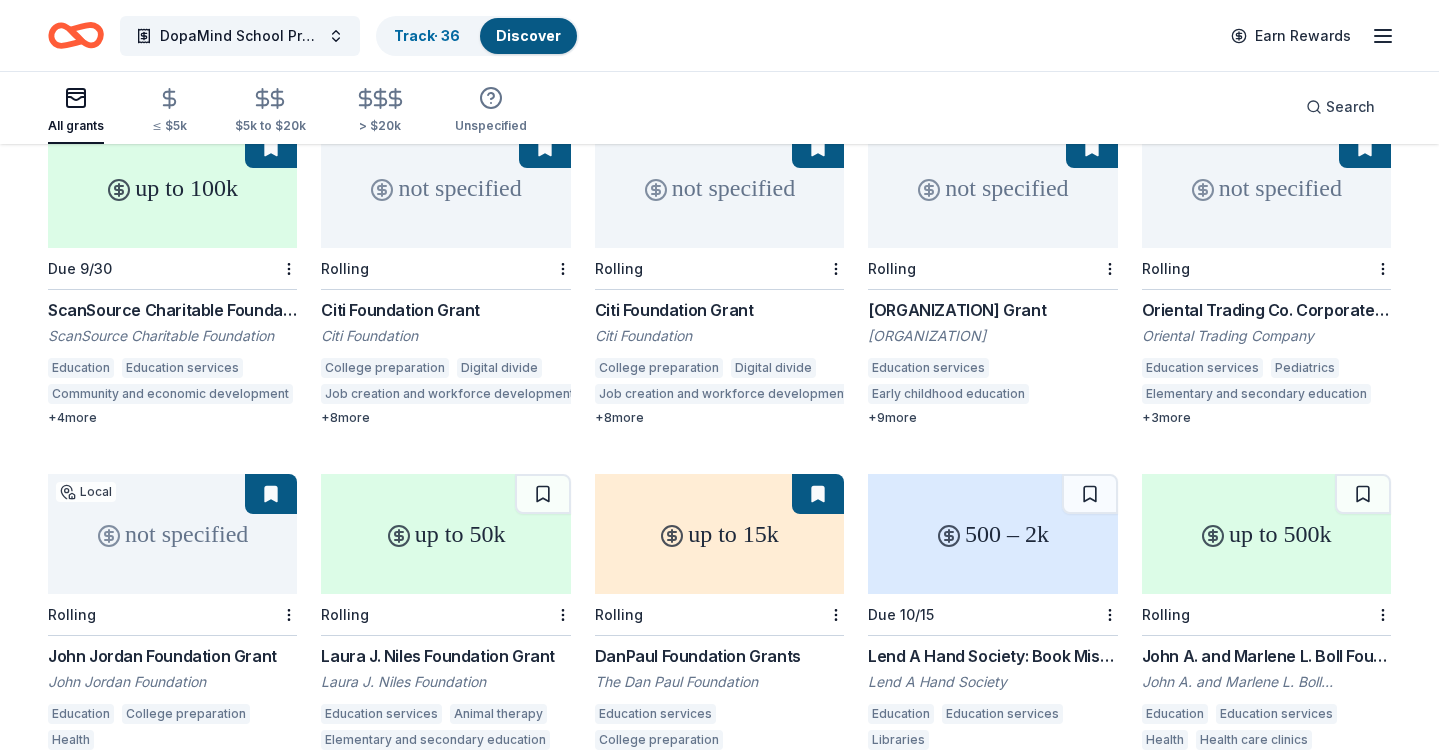 scroll, scrollTop: 2276, scrollLeft: 0, axis: vertical 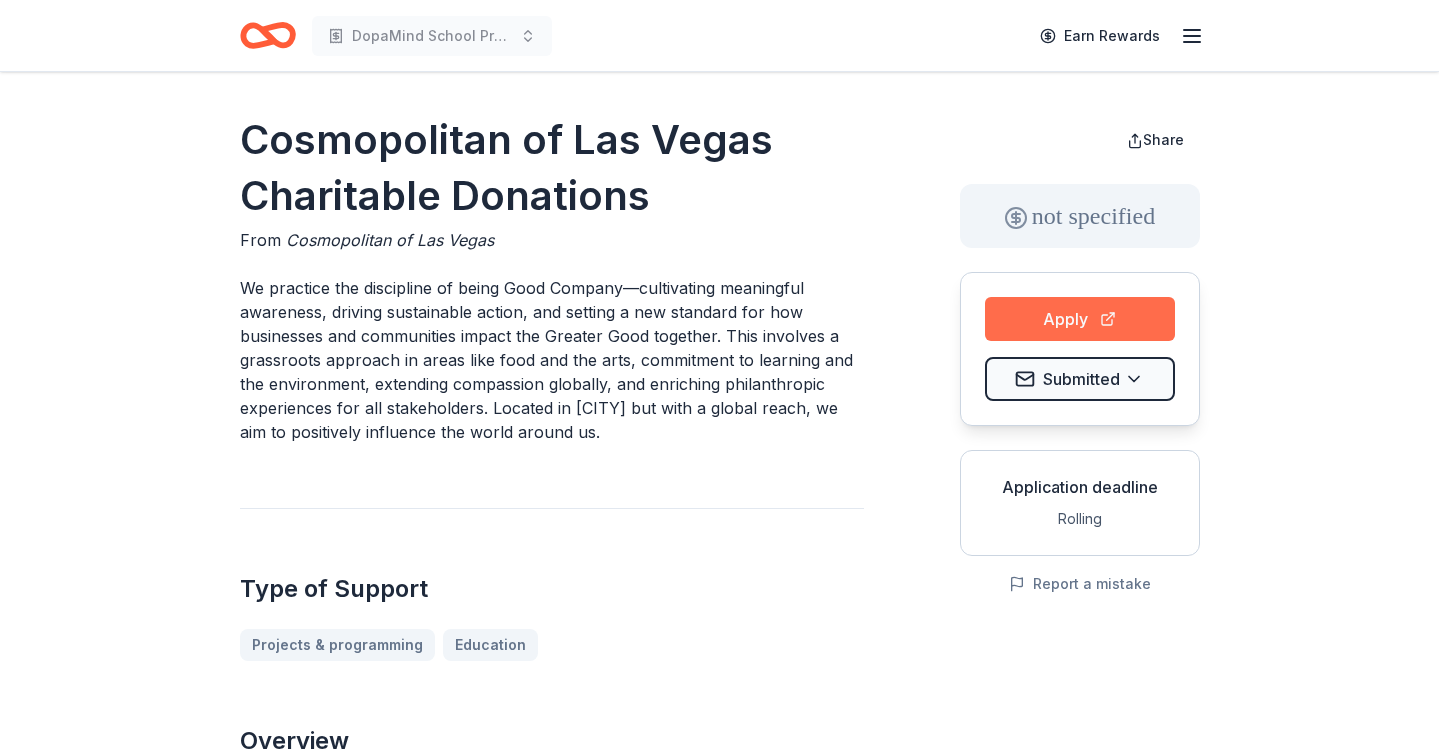 click on "Apply" at bounding box center (1080, 319) 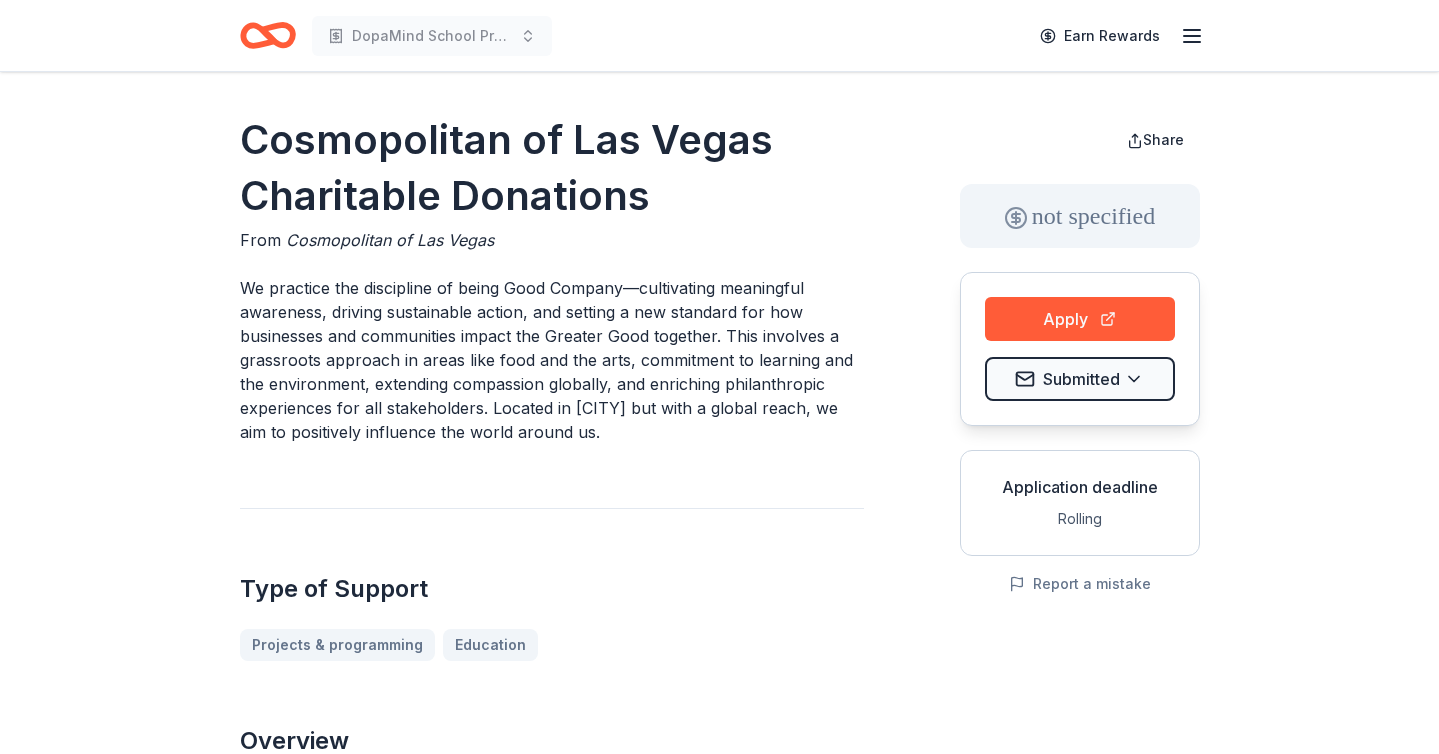 type 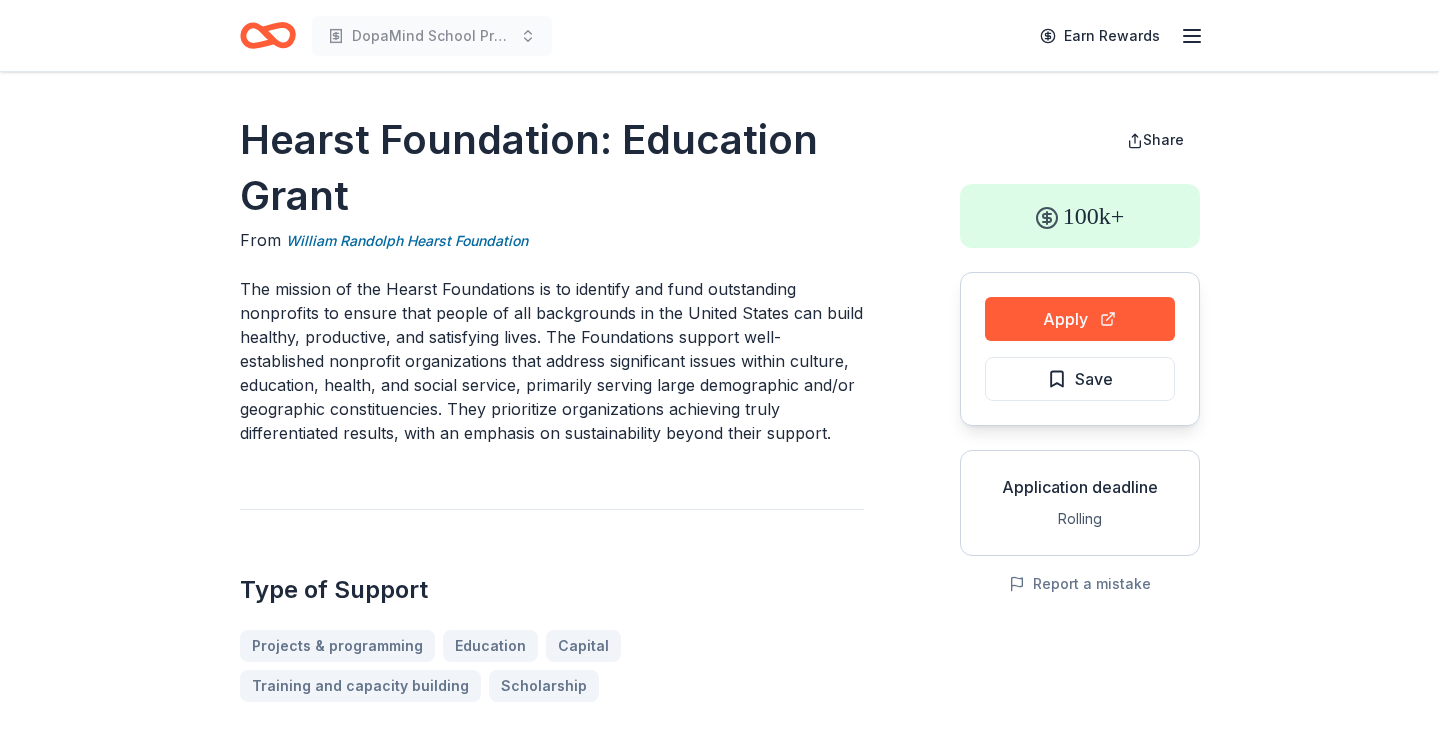 scroll, scrollTop: 0, scrollLeft: 0, axis: both 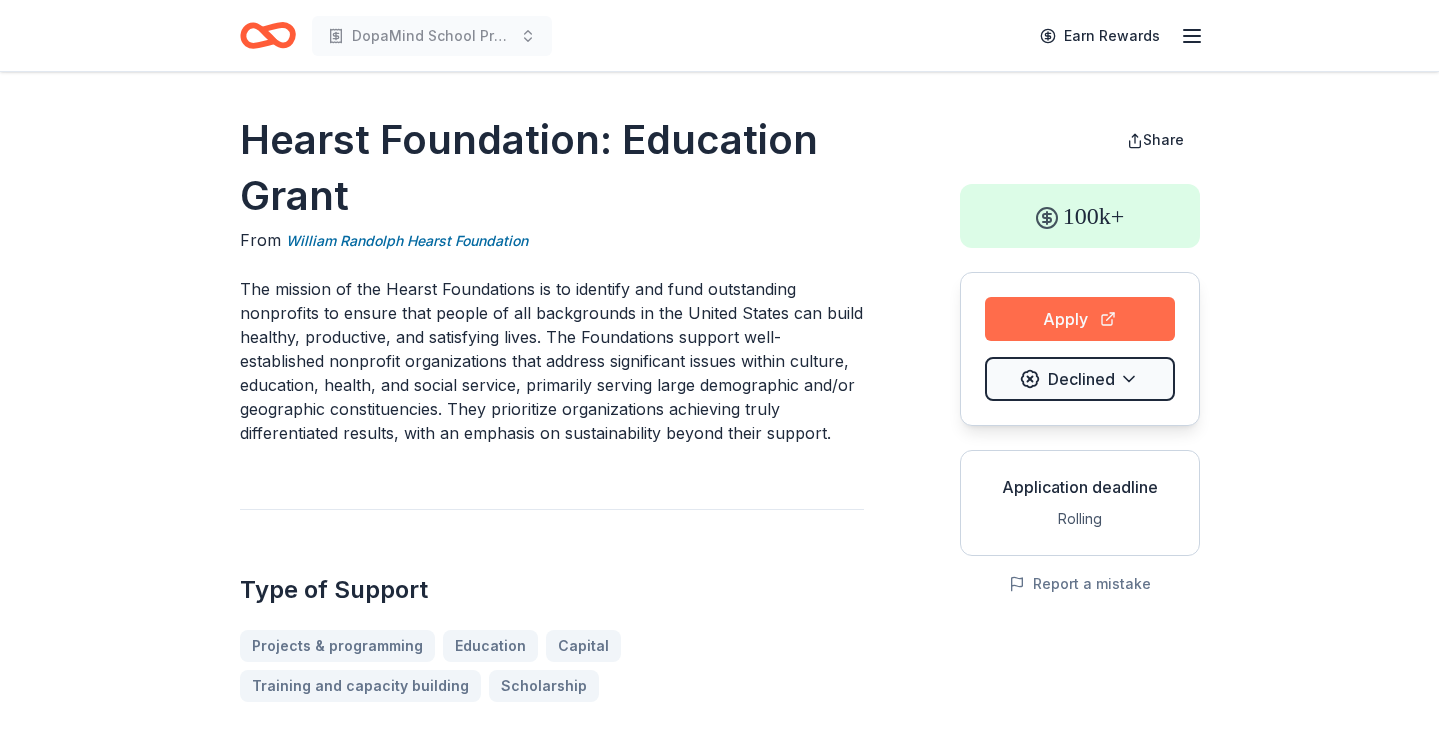 click on "Apply" at bounding box center [1080, 319] 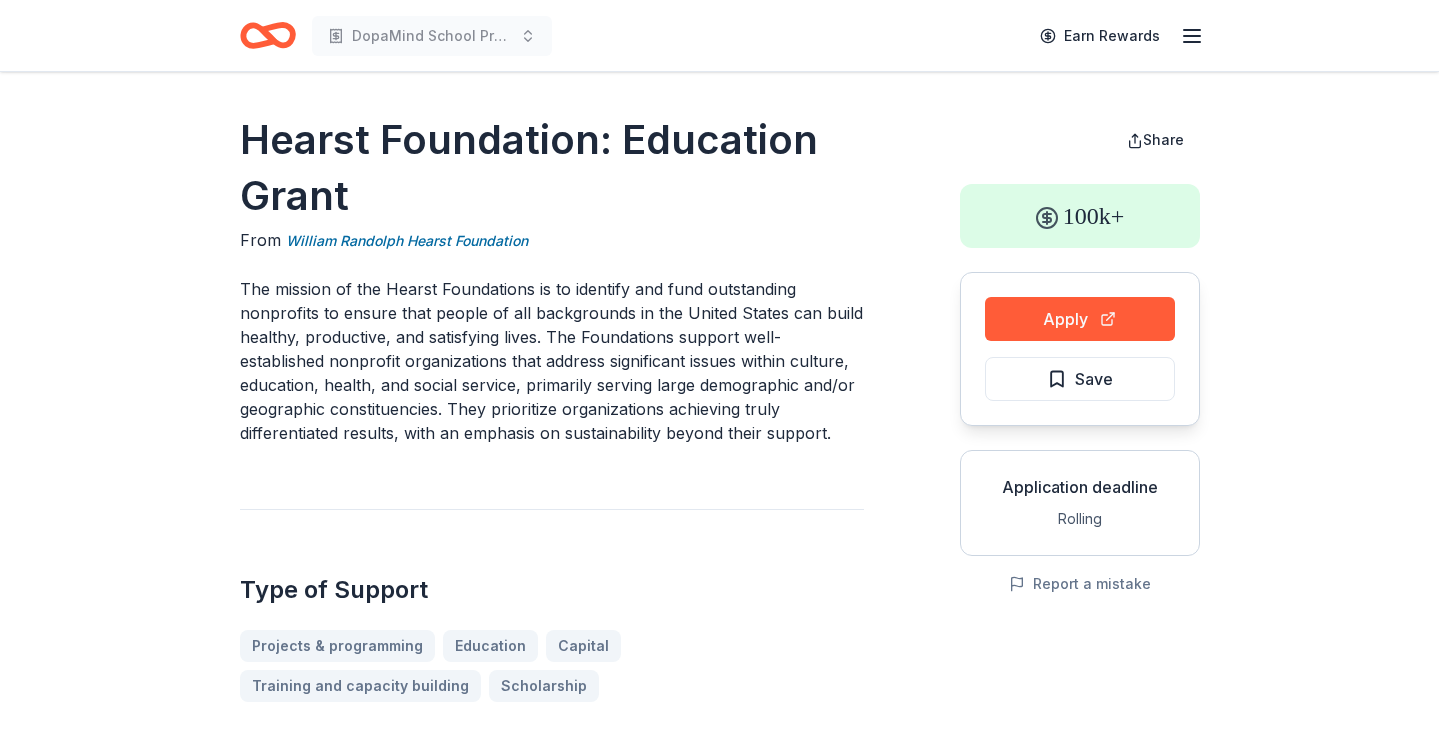 scroll, scrollTop: 0, scrollLeft: 0, axis: both 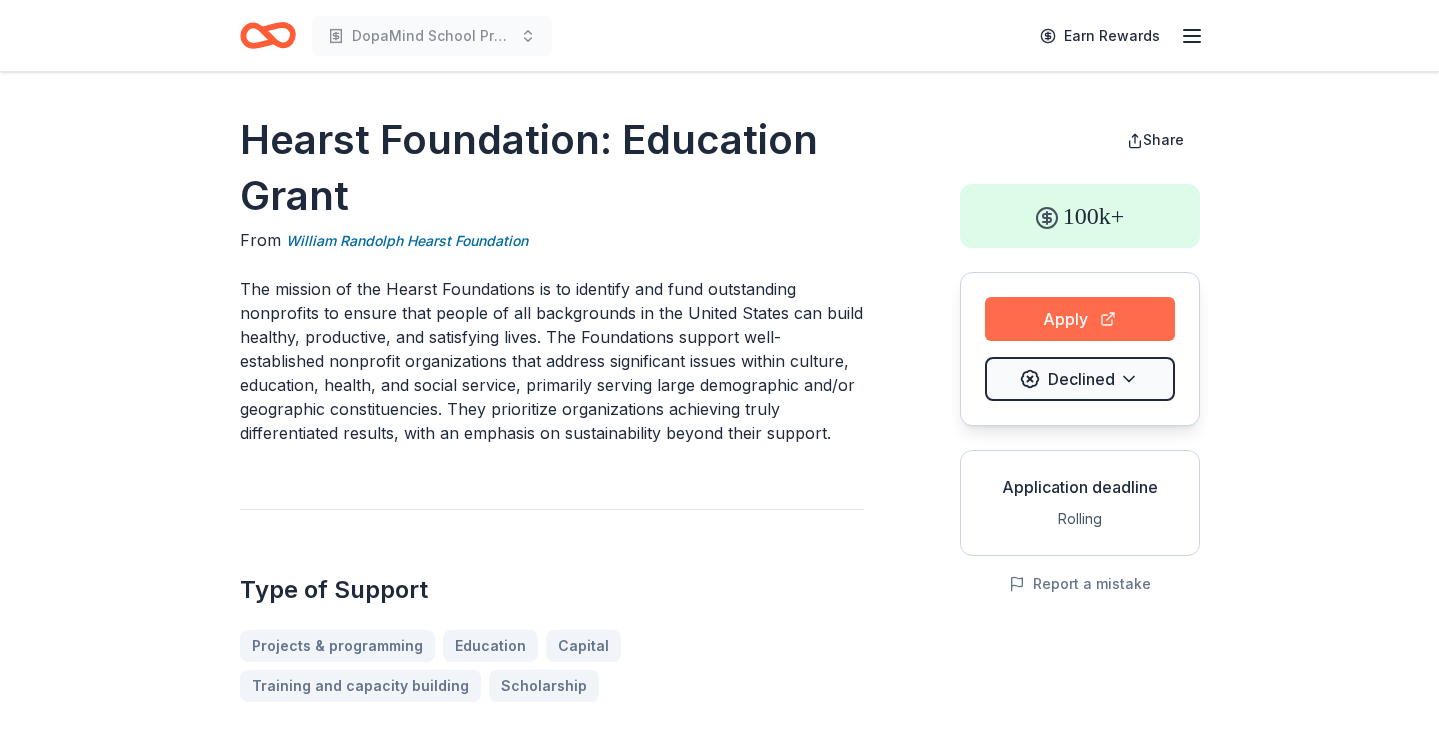 click on "Apply" at bounding box center [1080, 319] 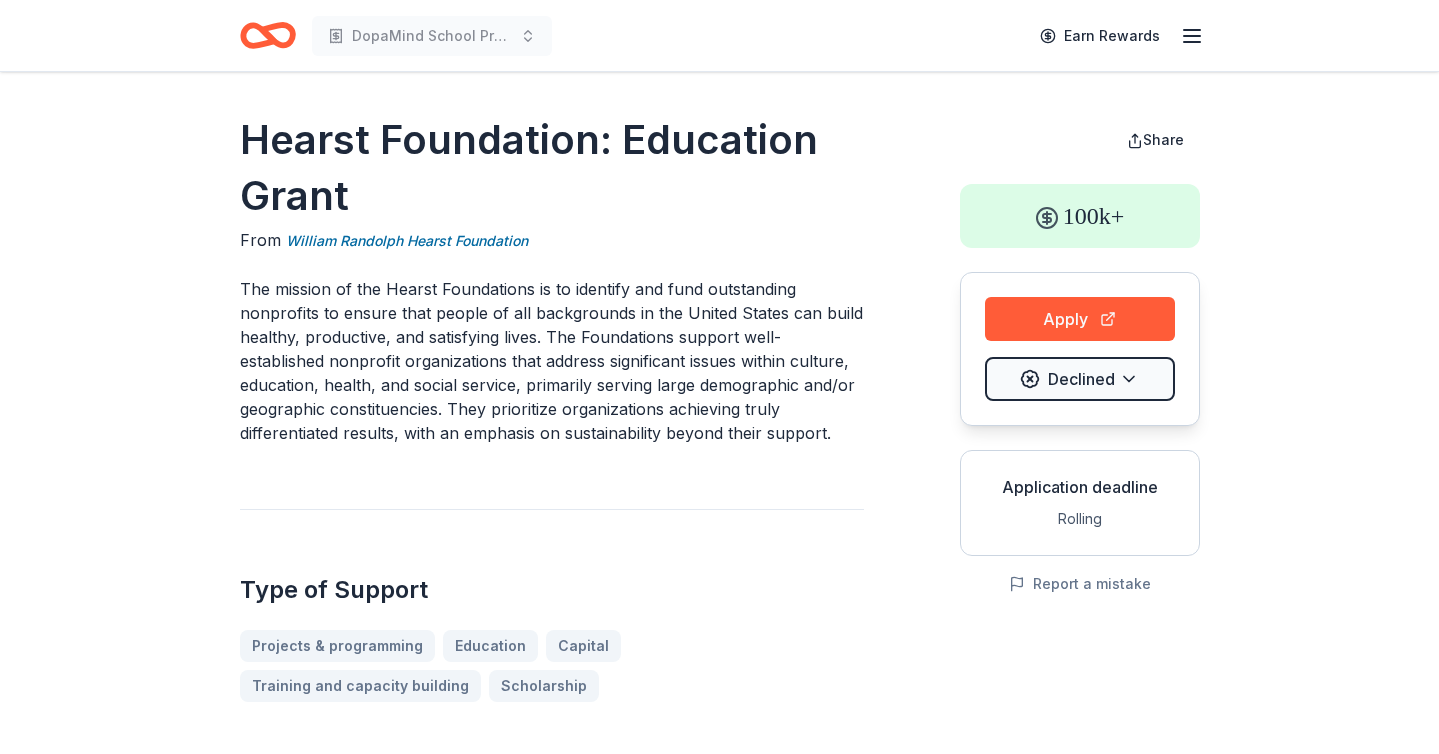 type 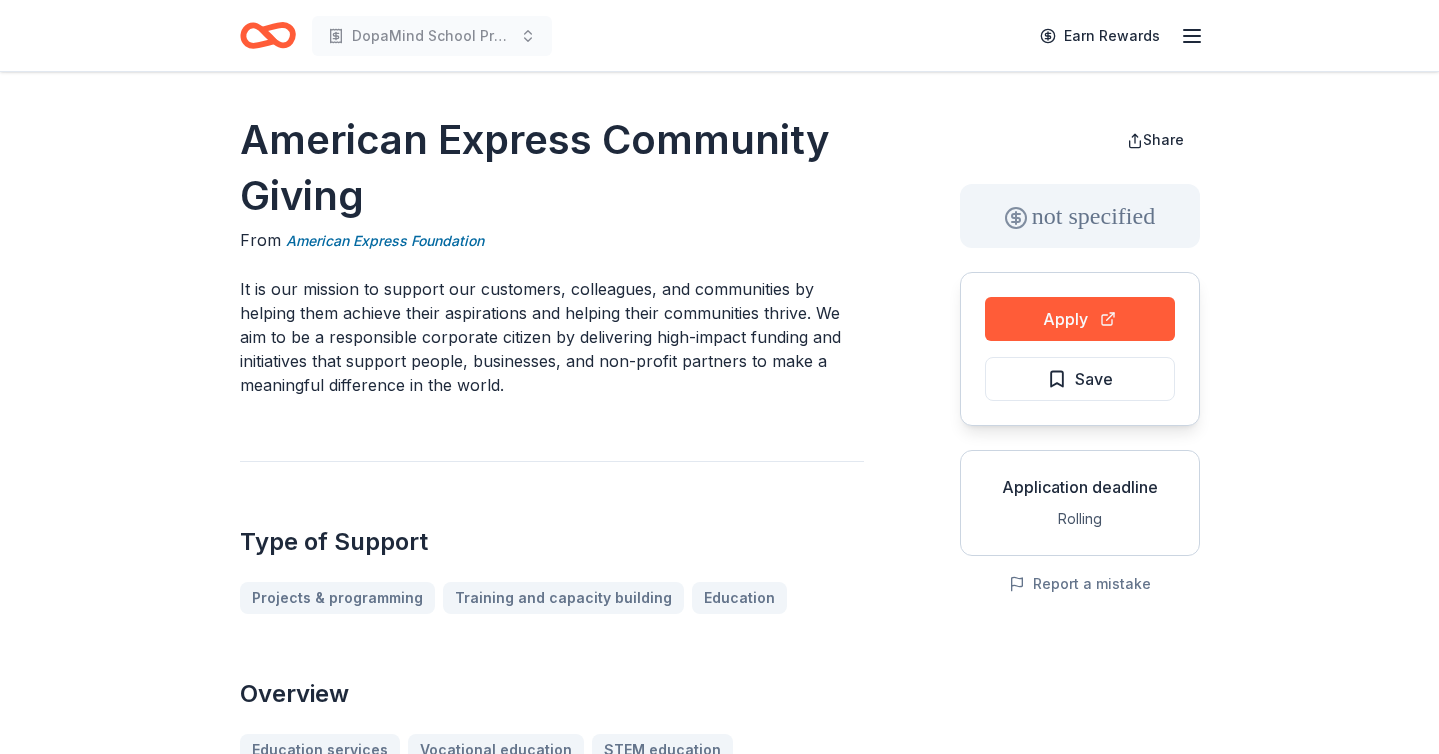 scroll, scrollTop: 0, scrollLeft: 0, axis: both 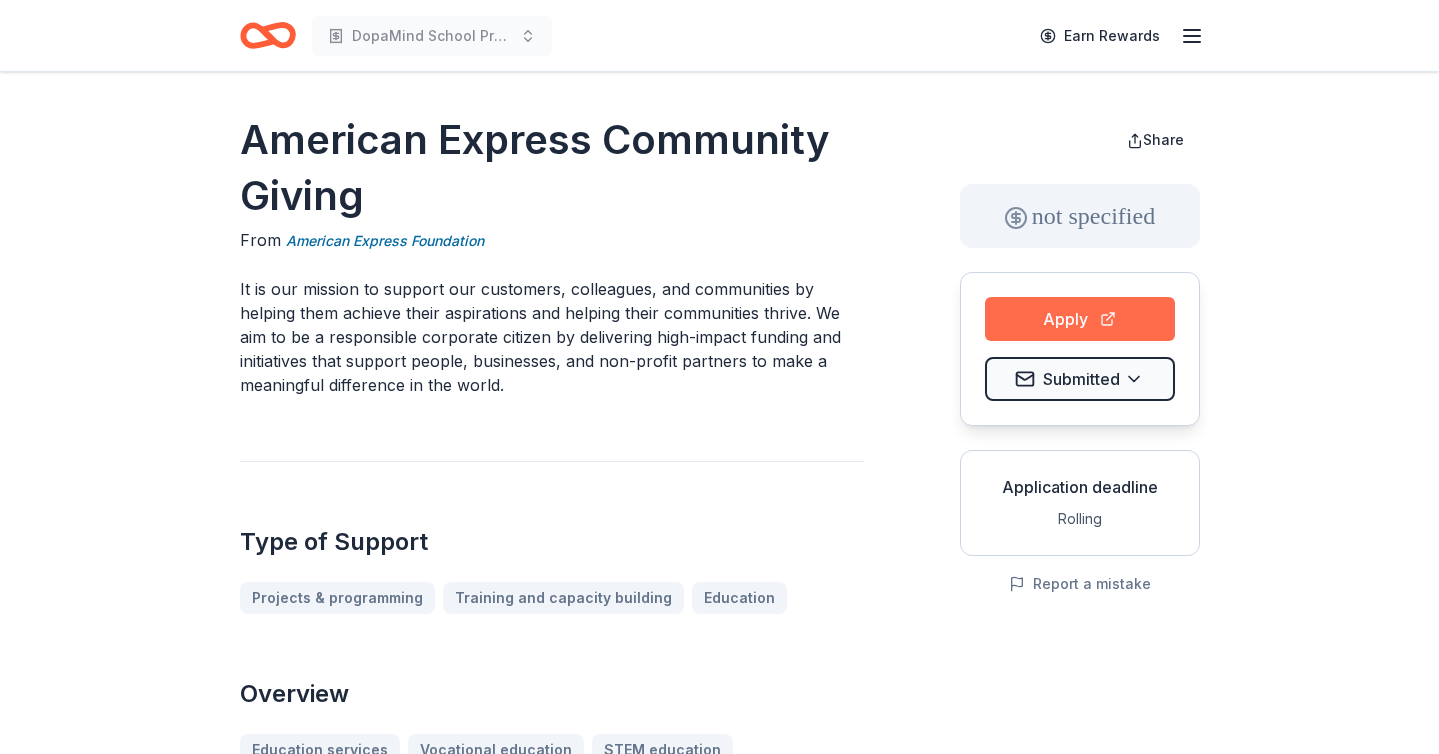 click on "Apply" at bounding box center [1080, 319] 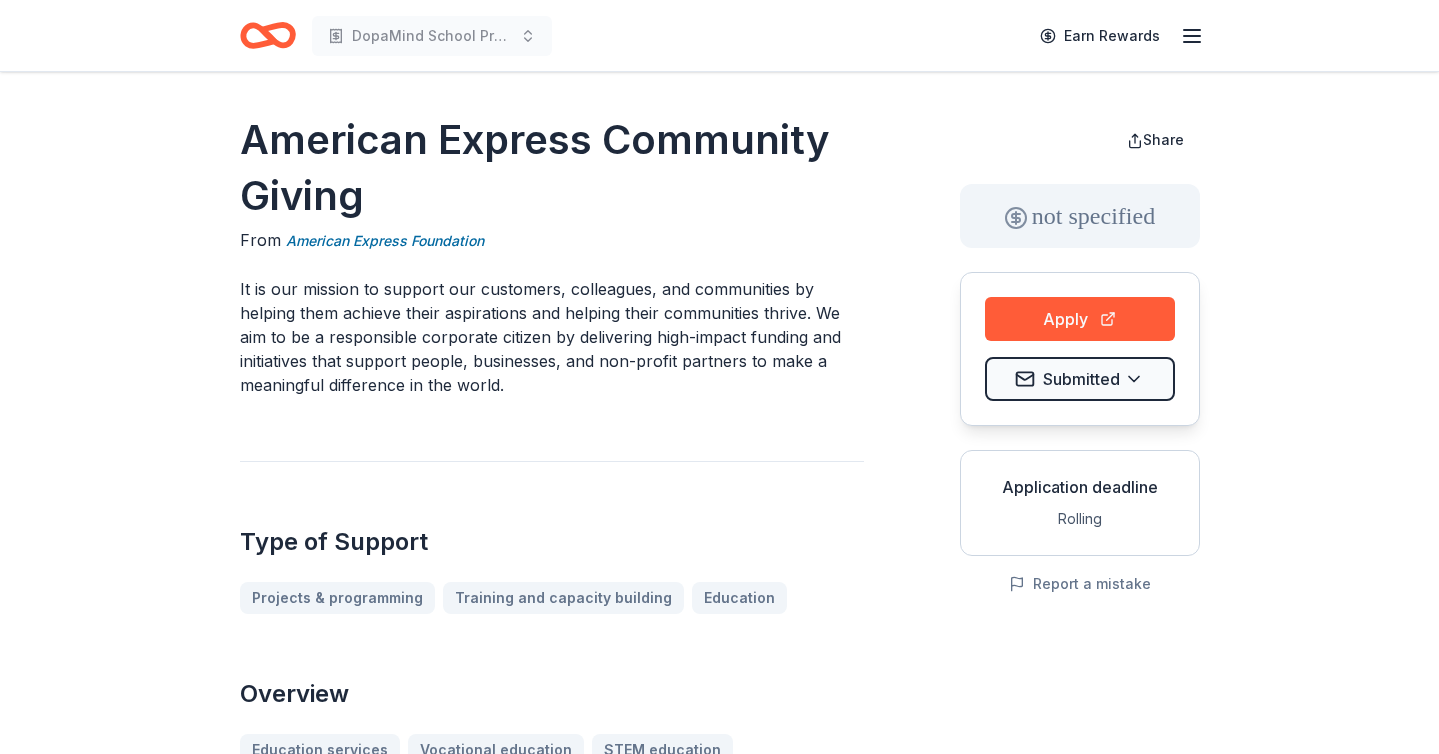 type 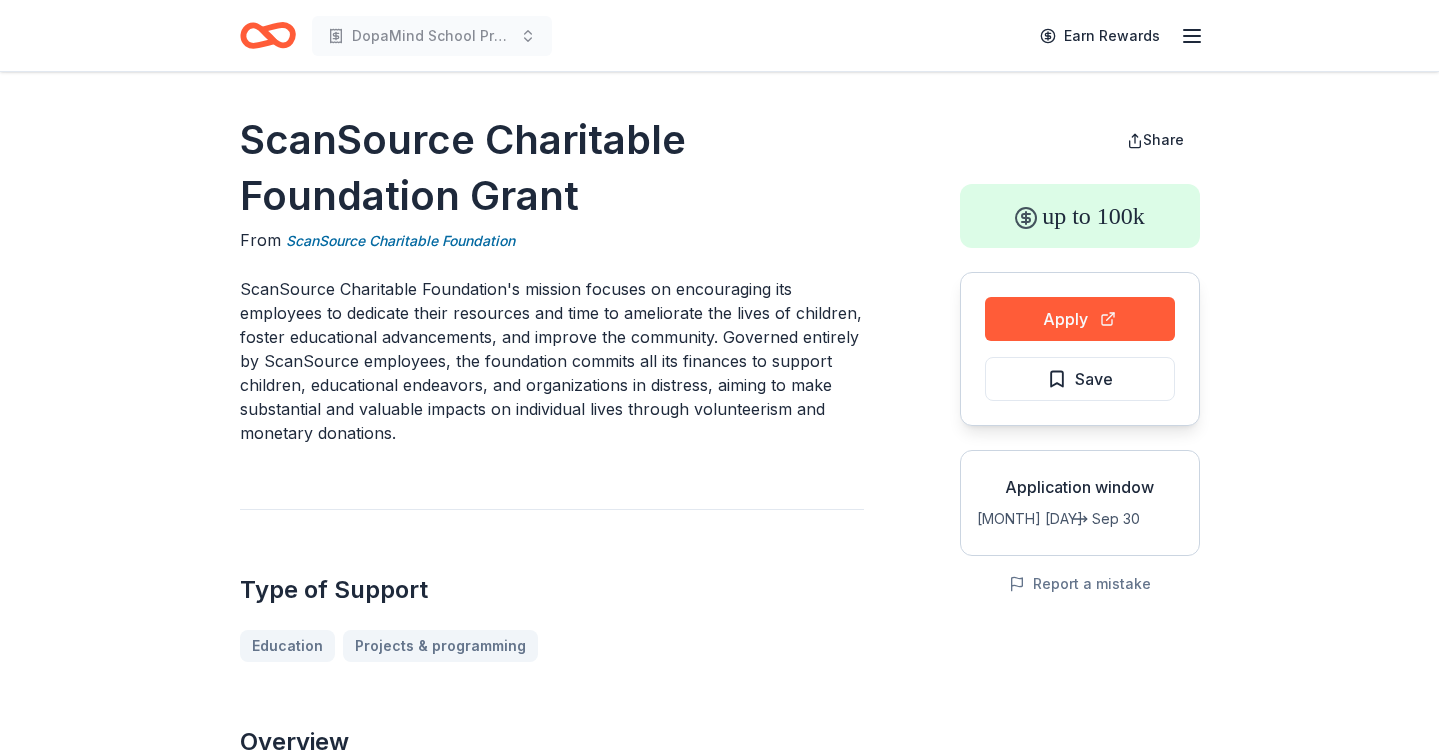 scroll, scrollTop: 0, scrollLeft: 0, axis: both 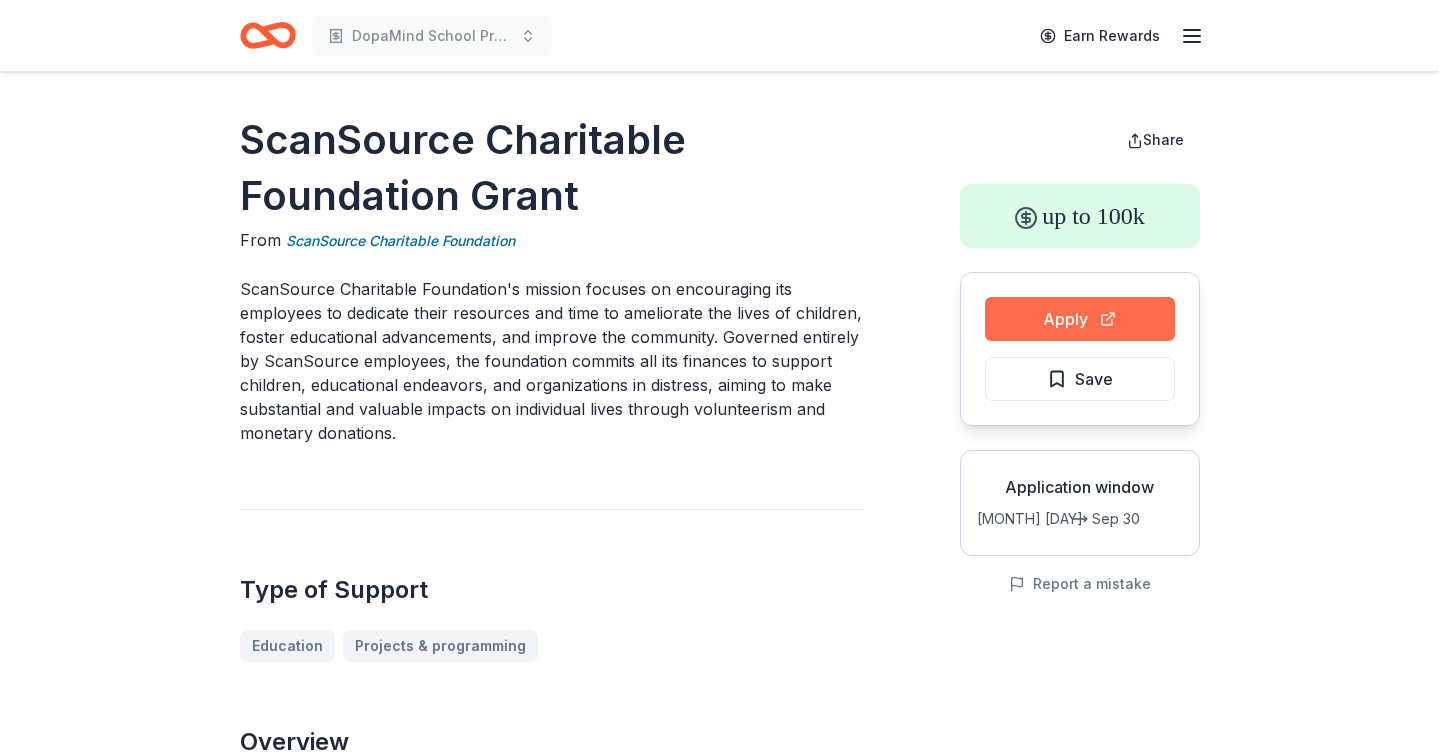 click on "Apply" at bounding box center [1080, 319] 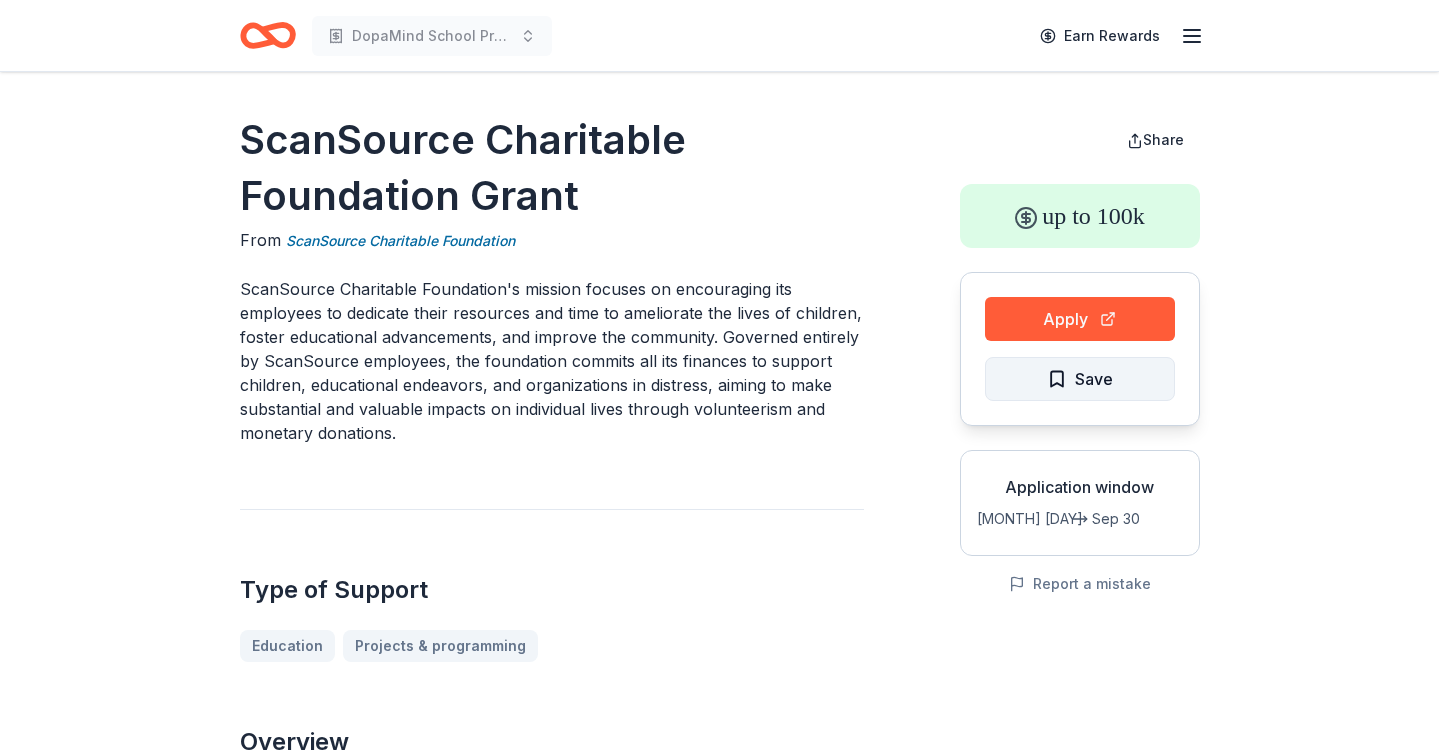 click on "Save" at bounding box center (1080, 379) 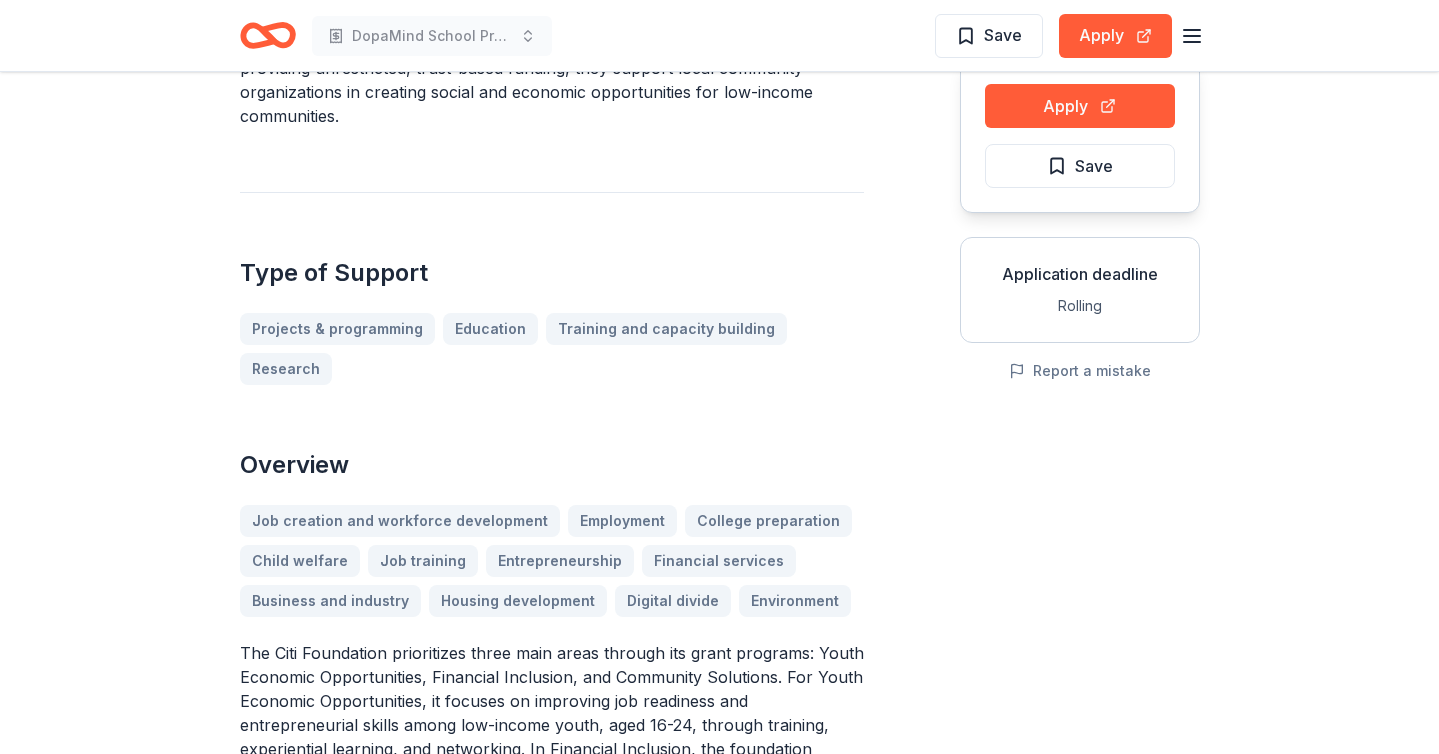 scroll, scrollTop: 0, scrollLeft: 0, axis: both 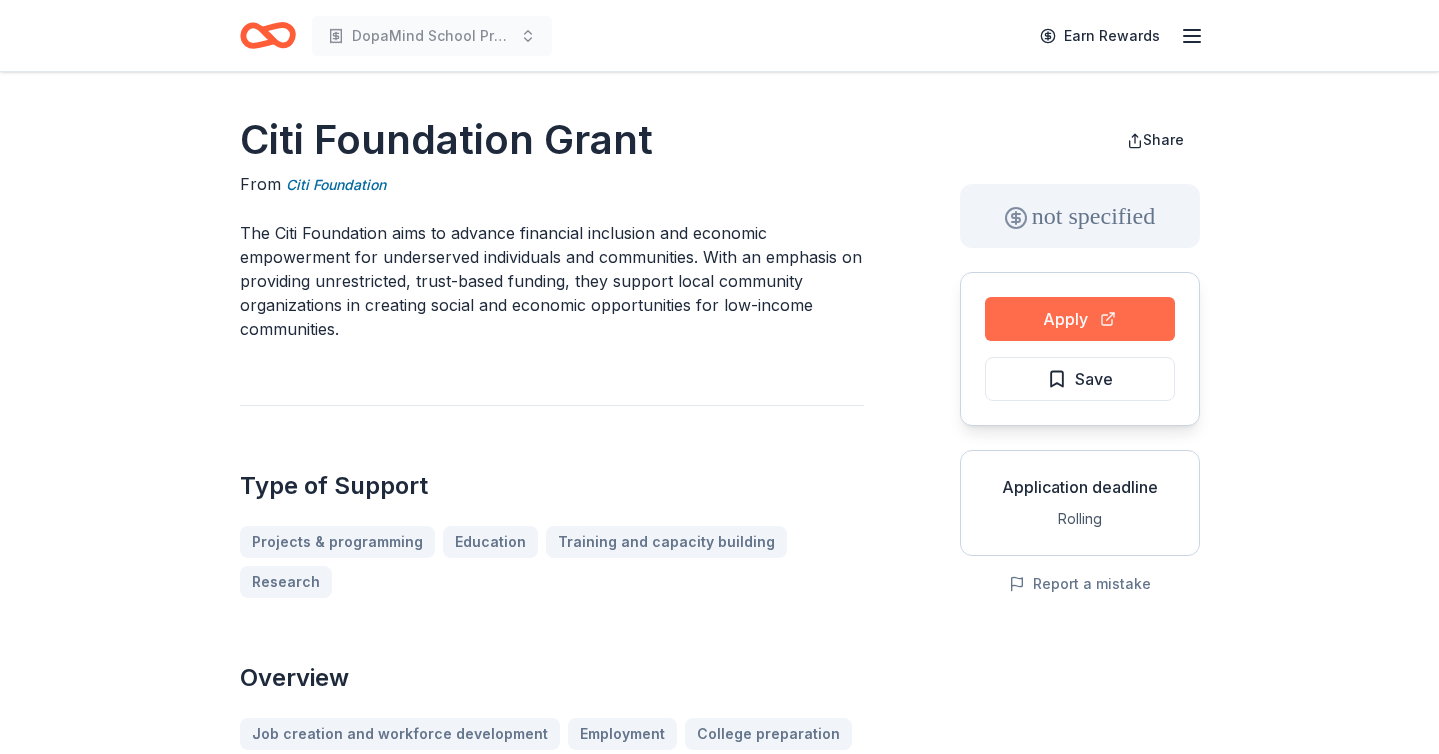 click on "Apply" at bounding box center [1080, 319] 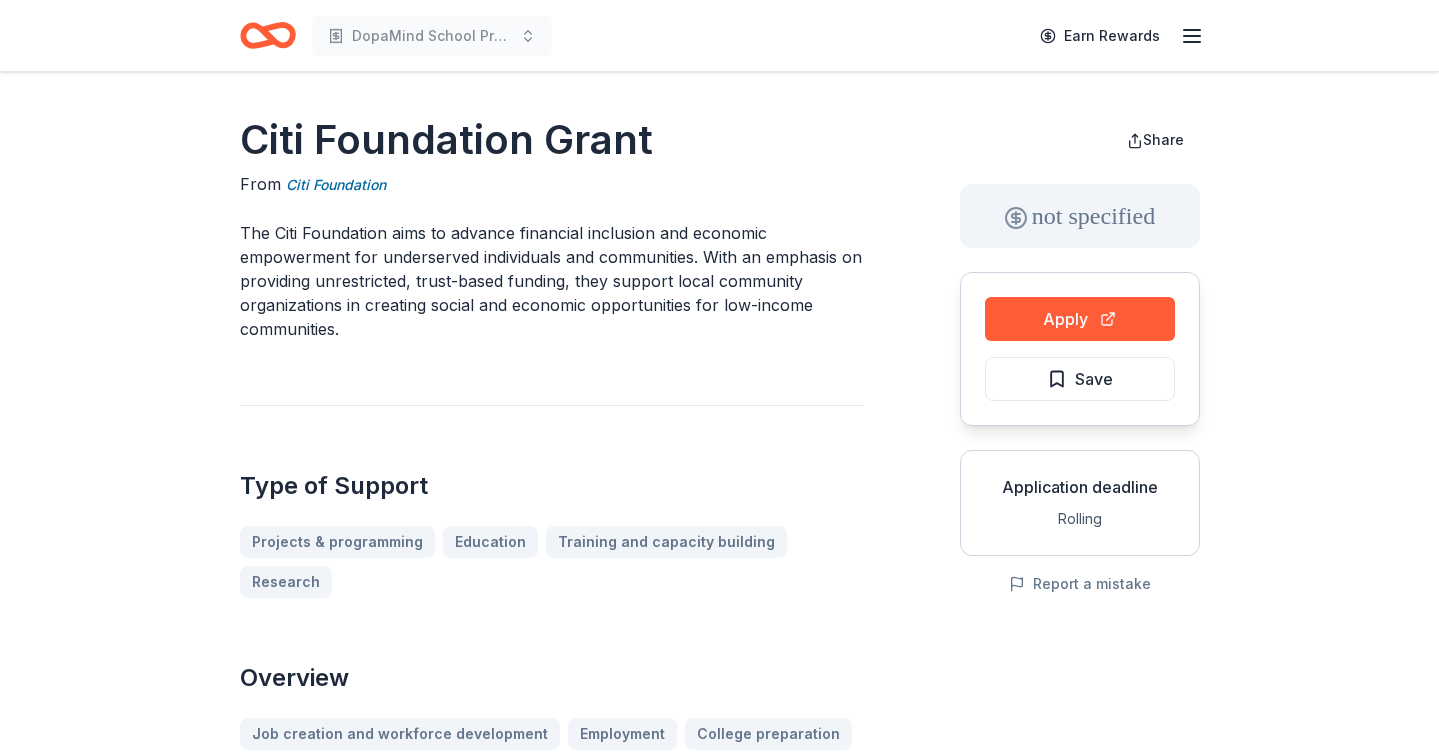 type 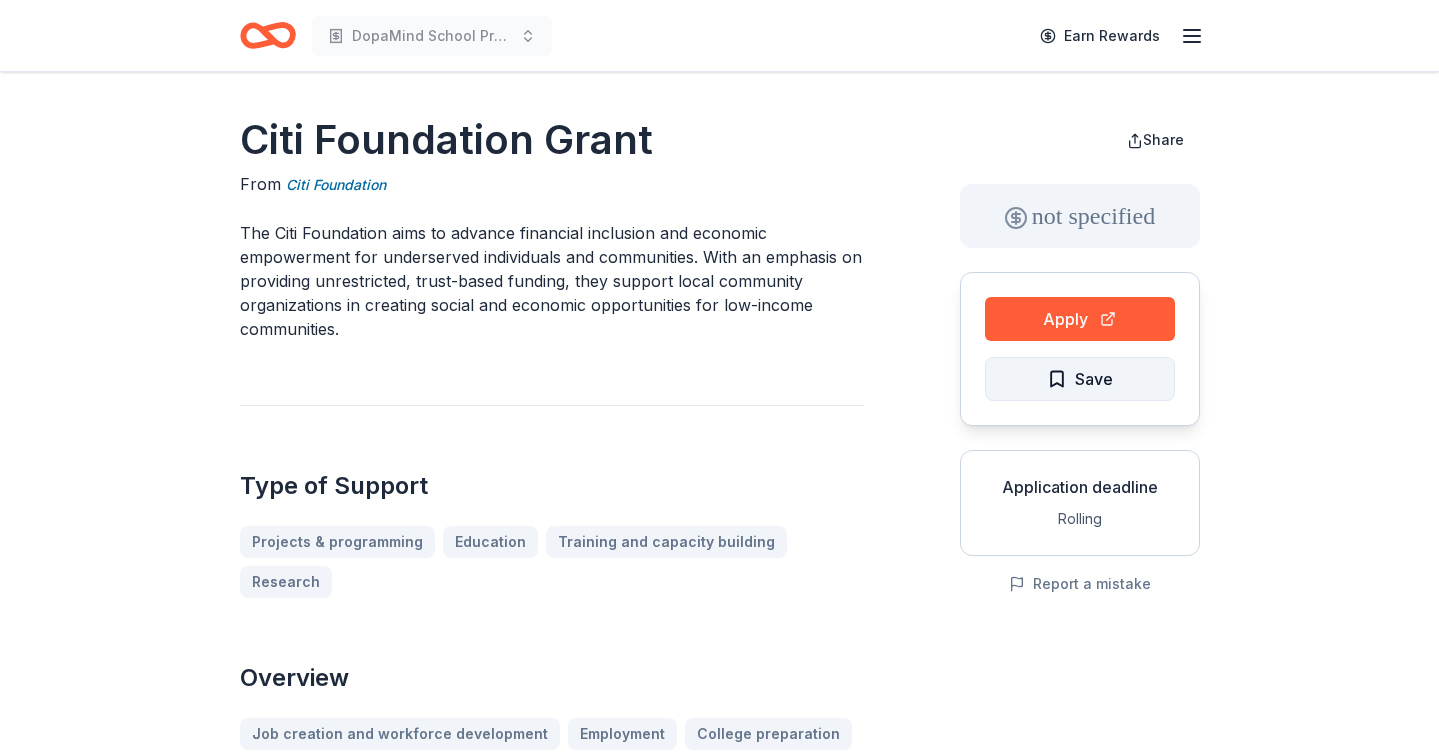 click on "Save" at bounding box center (1080, 379) 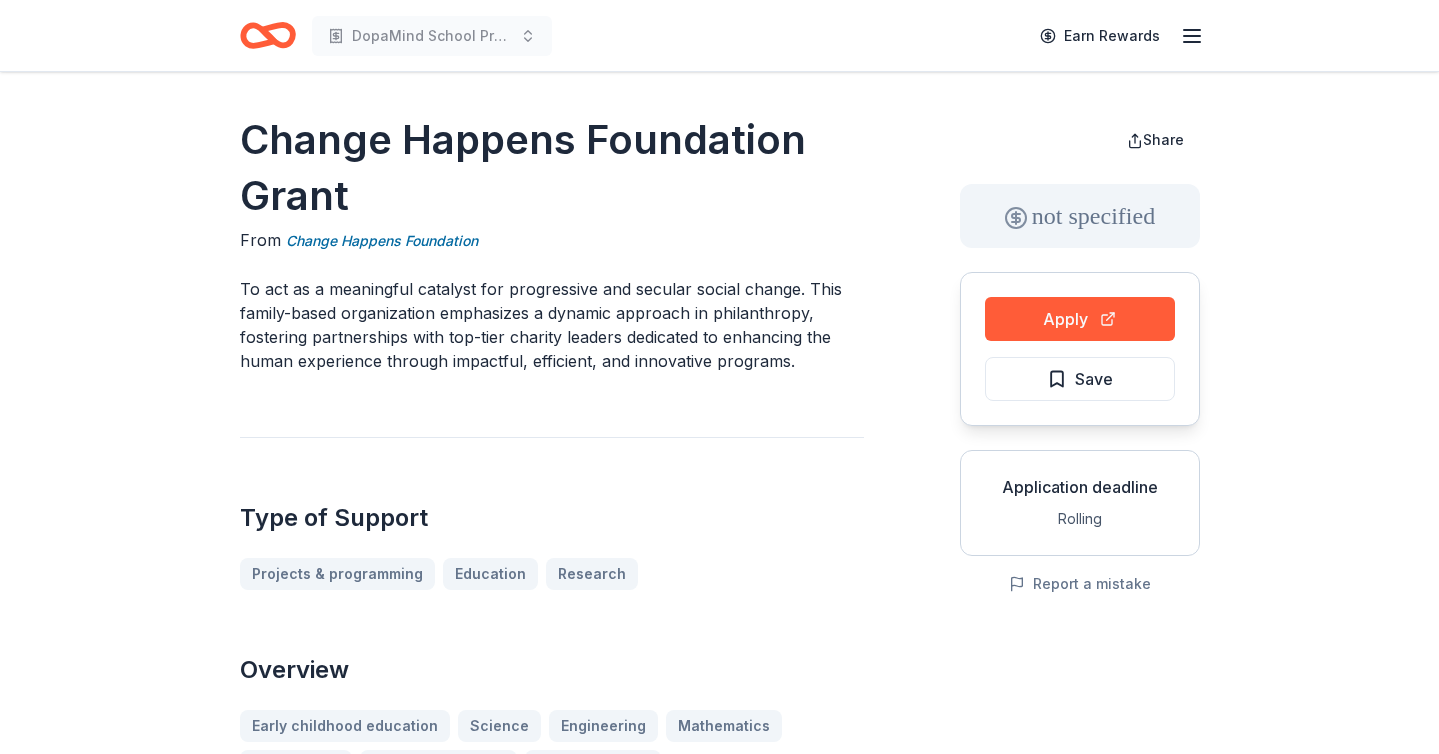 scroll, scrollTop: 0, scrollLeft: 0, axis: both 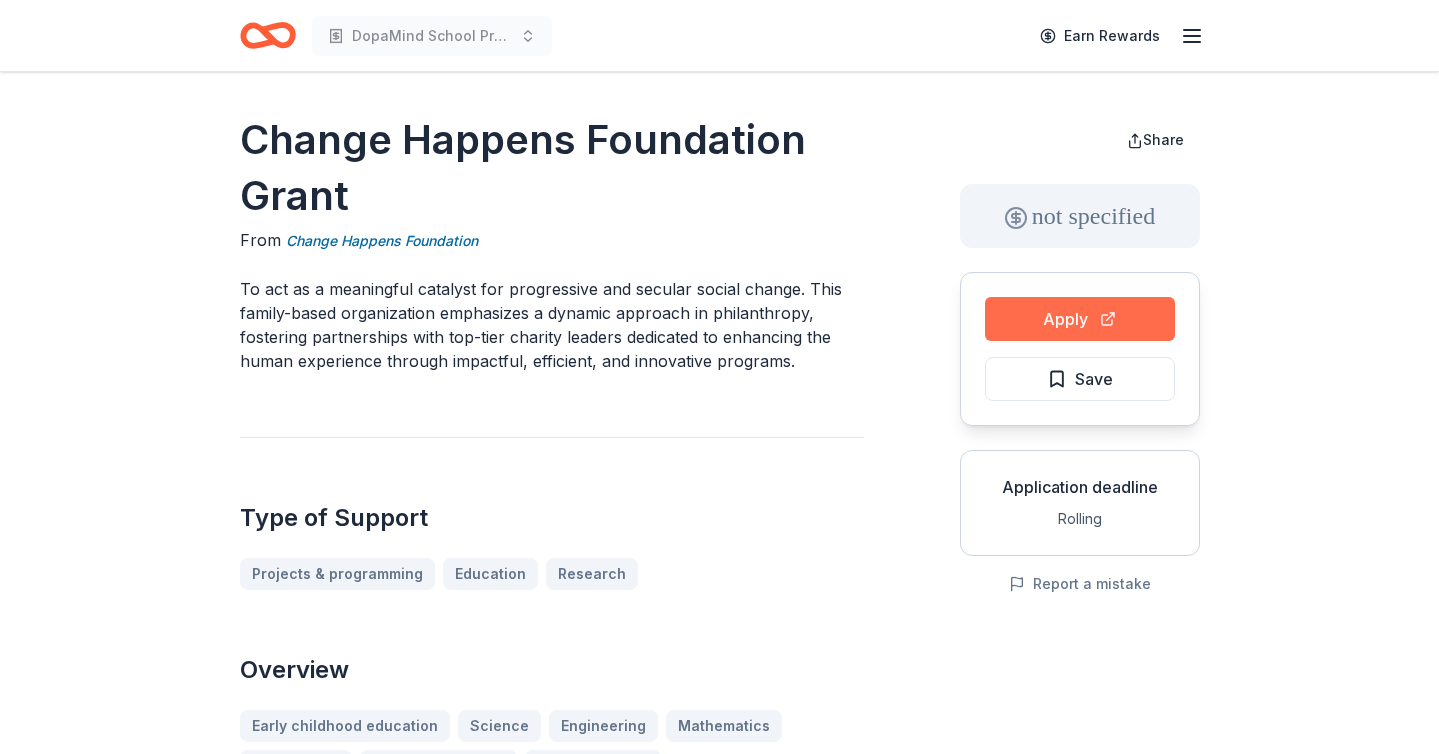 click on "Apply" at bounding box center [1080, 319] 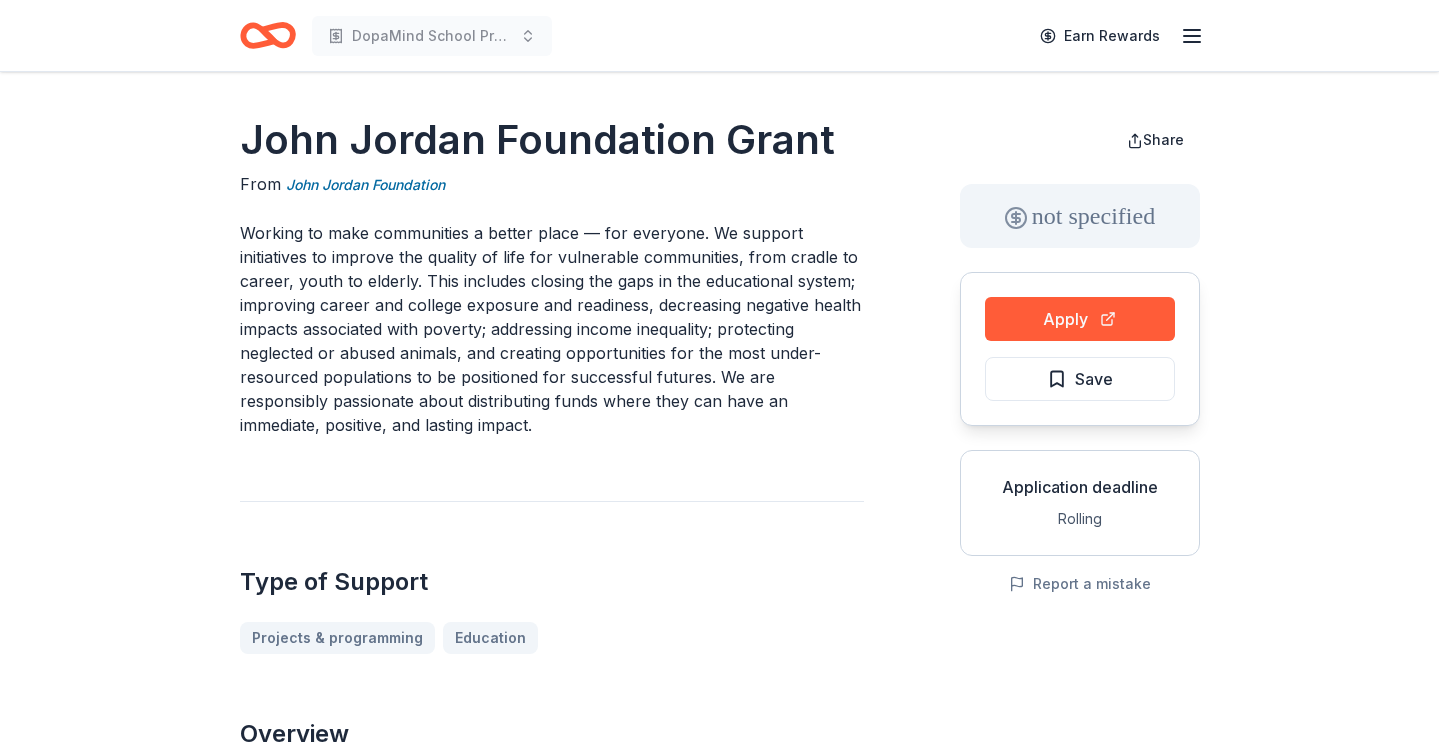 scroll, scrollTop: 2, scrollLeft: 0, axis: vertical 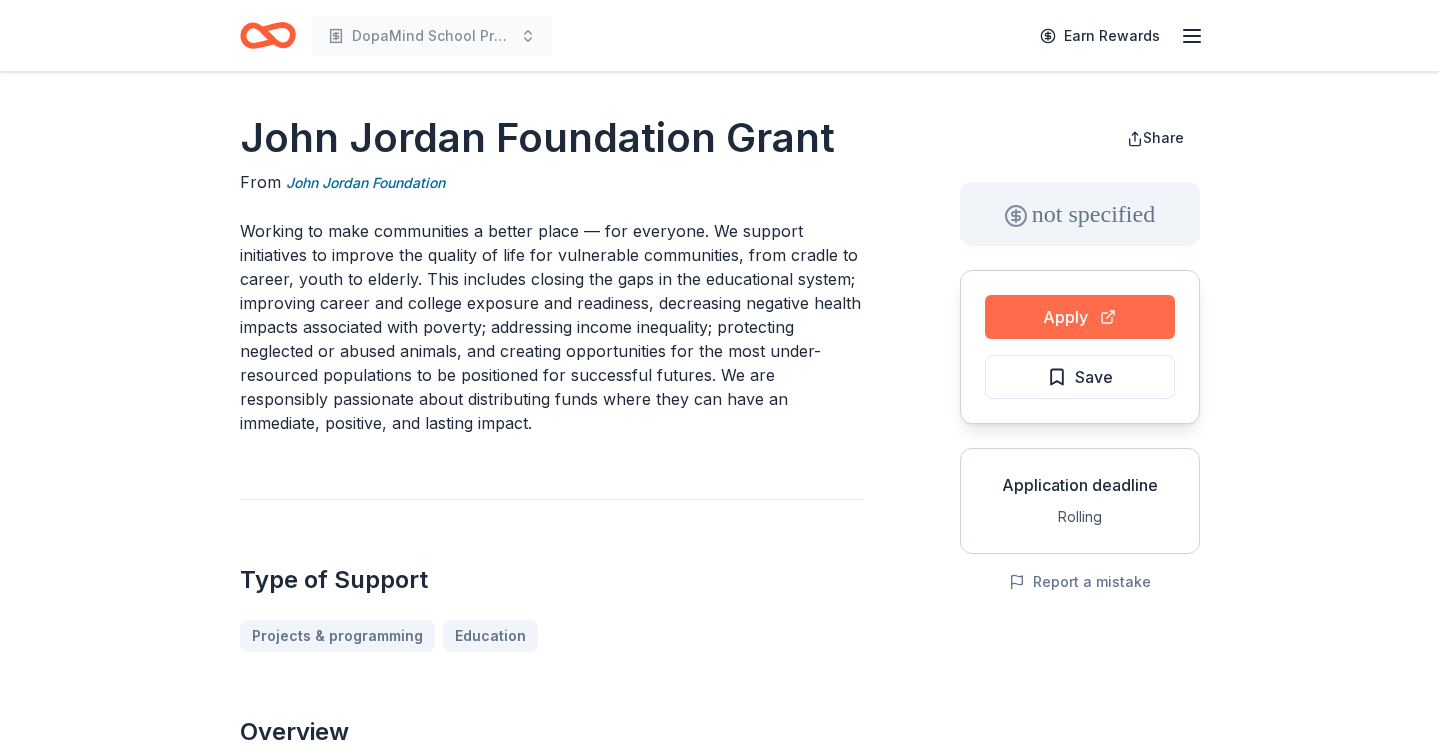 click on "Apply" at bounding box center [1080, 317] 